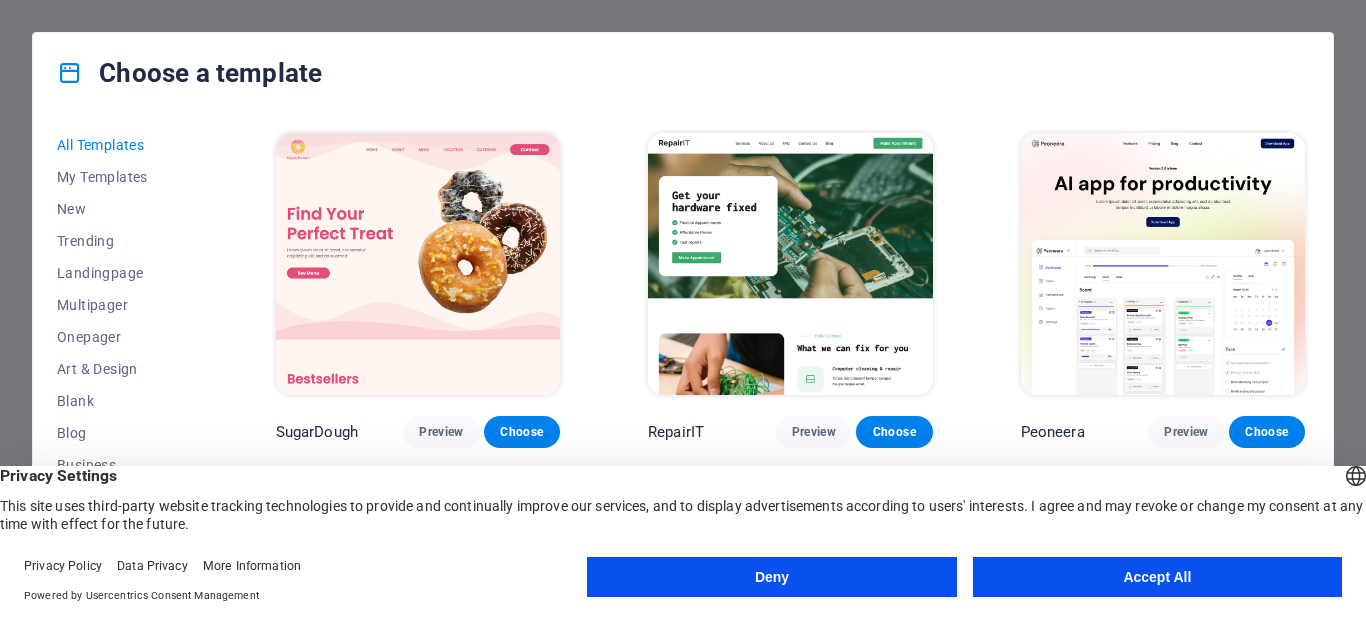 scroll, scrollTop: 0, scrollLeft: 0, axis: both 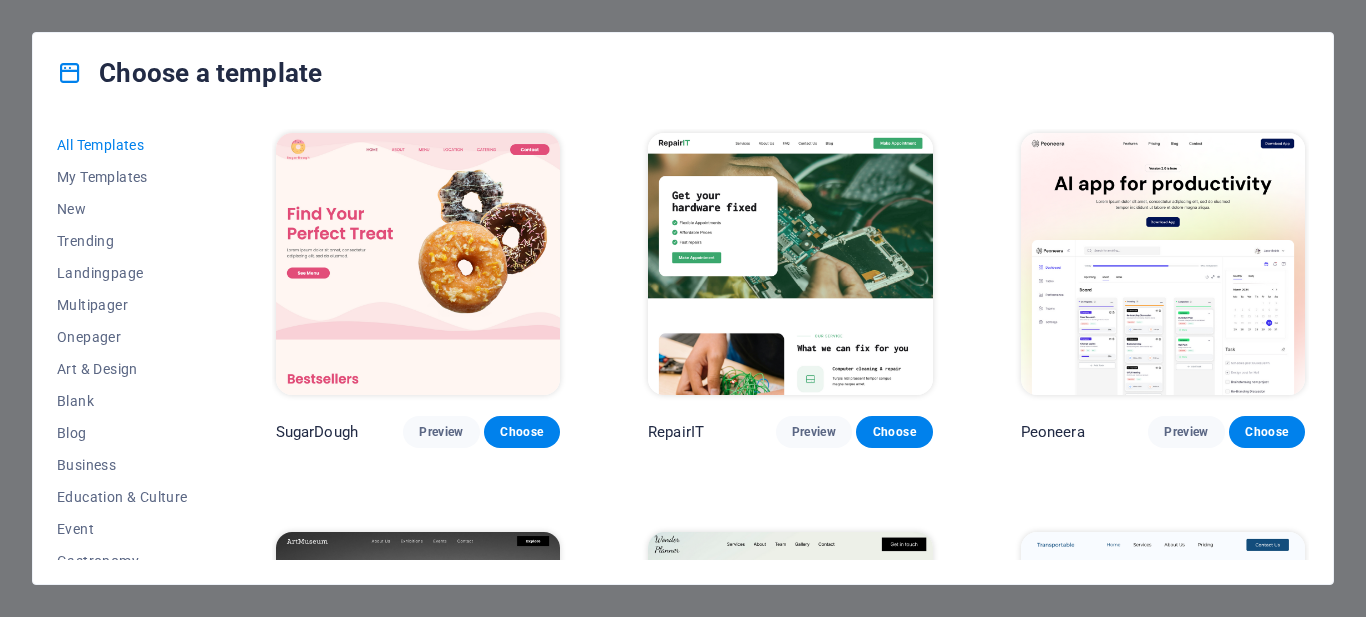 drag, startPoint x: 1172, startPoint y: 425, endPoint x: 1329, endPoint y: 304, distance: 198.21706 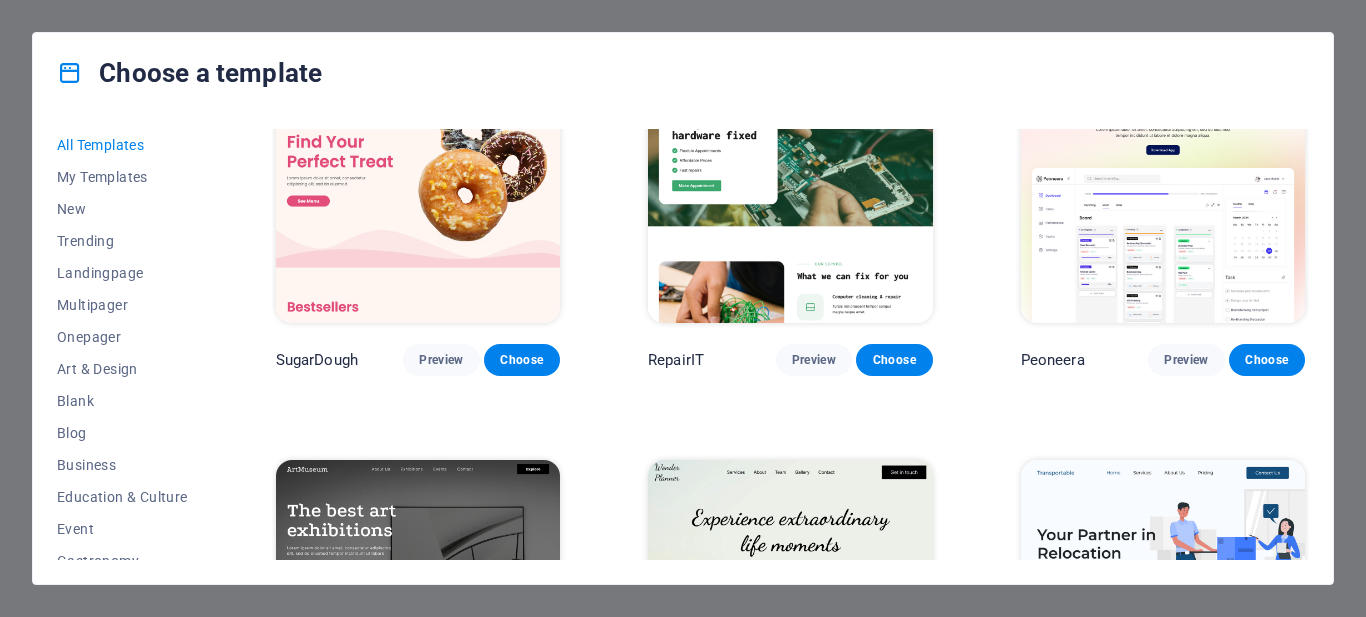 scroll, scrollTop: 47, scrollLeft: 0, axis: vertical 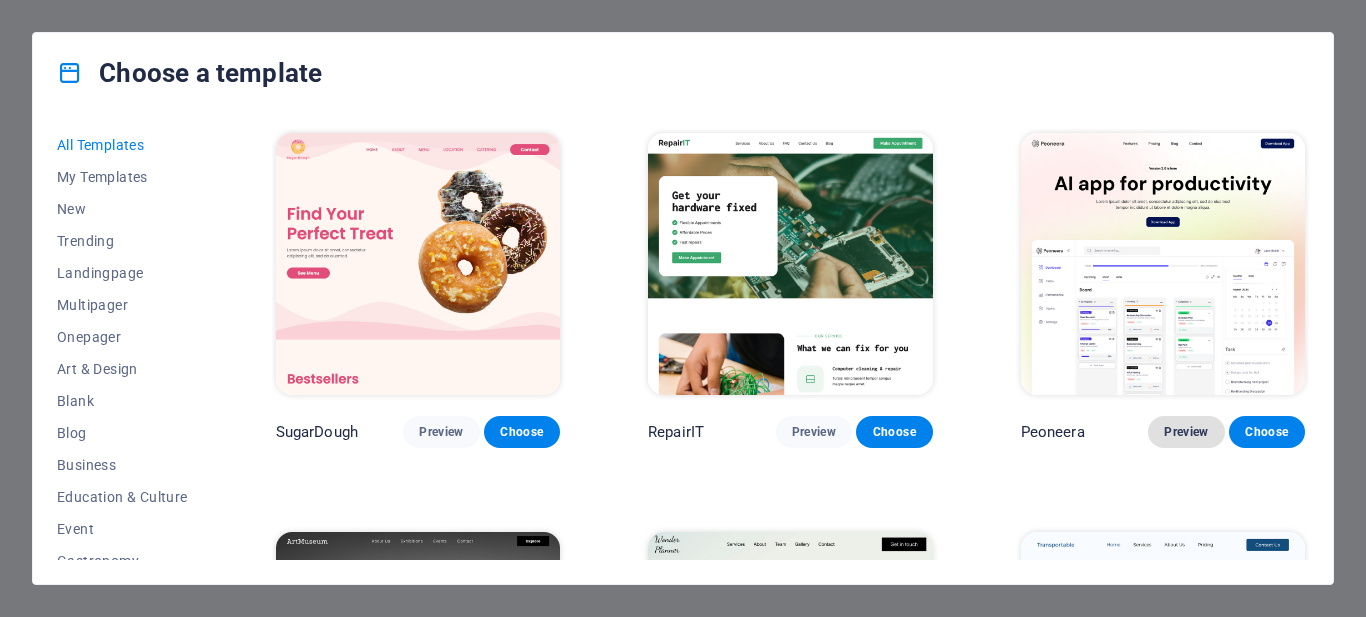 click on "Preview" at bounding box center (1186, 432) 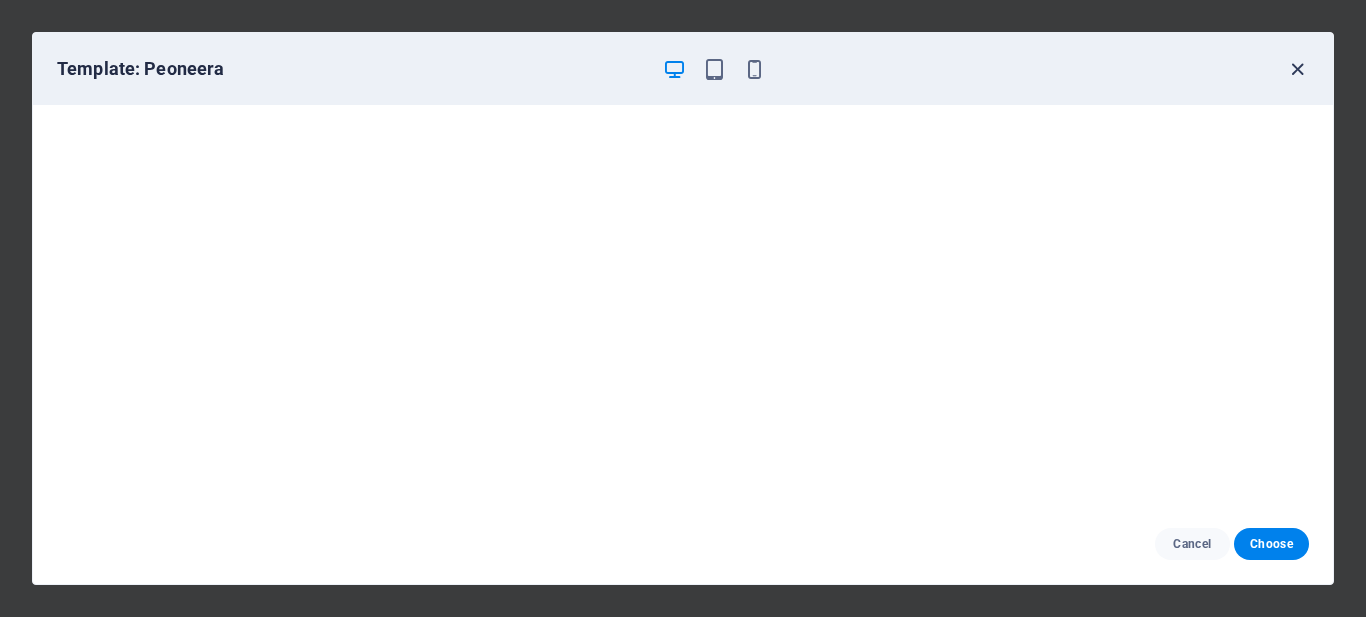 click at bounding box center [1297, 69] 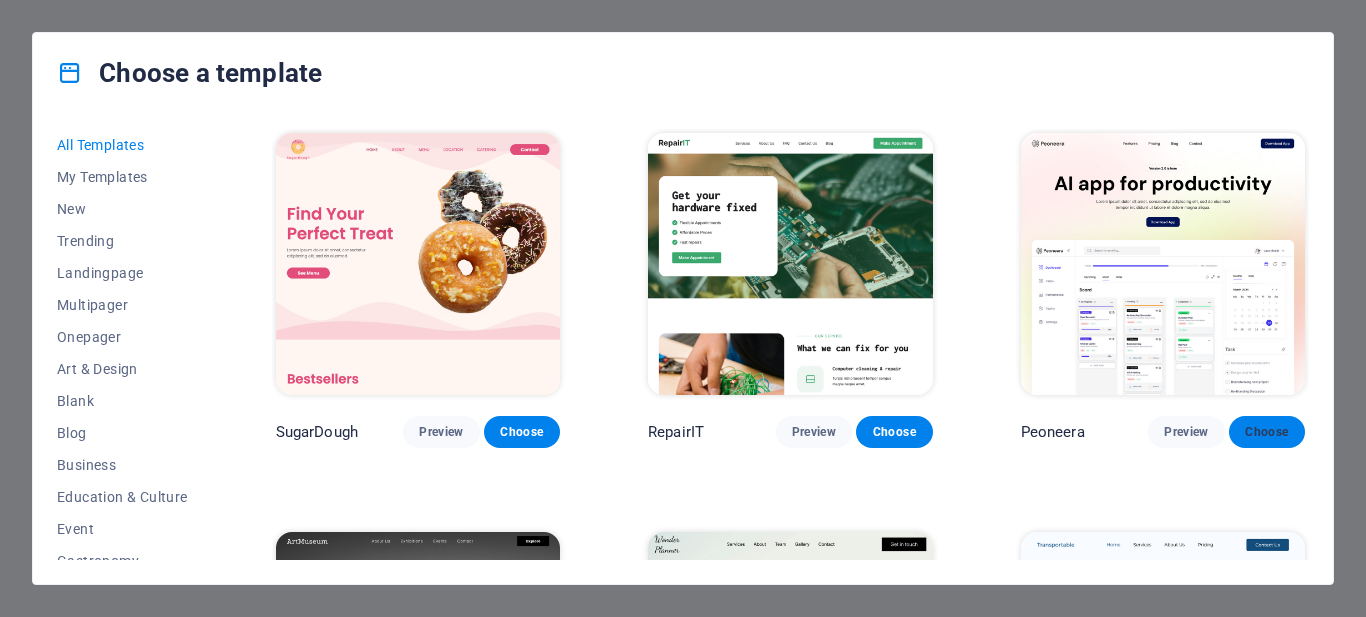 click on "Choose" at bounding box center [1267, 432] 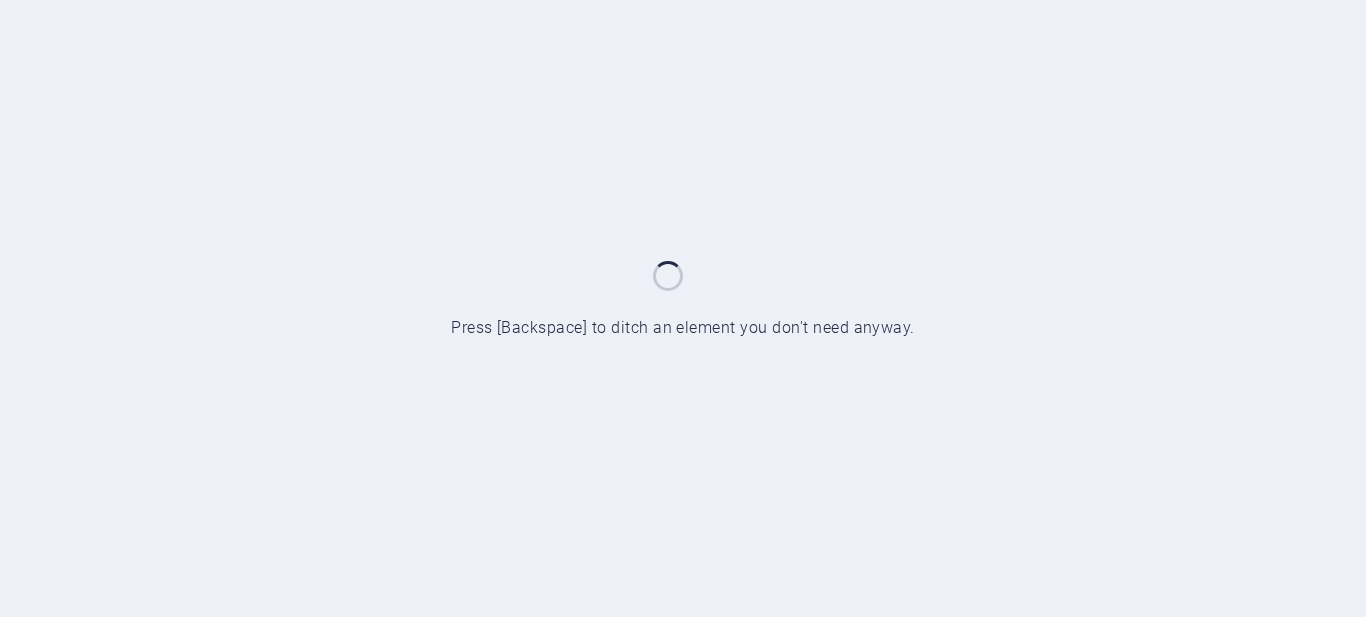 scroll, scrollTop: 0, scrollLeft: 0, axis: both 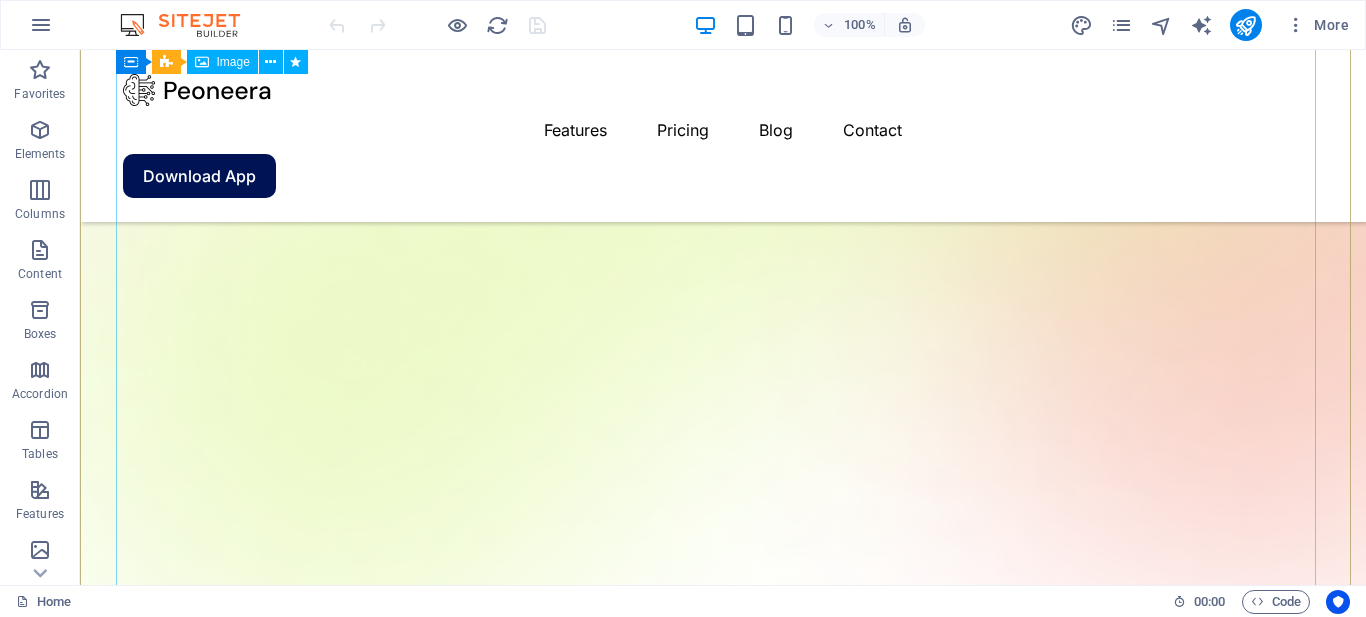 click at bounding box center [723, 1849] 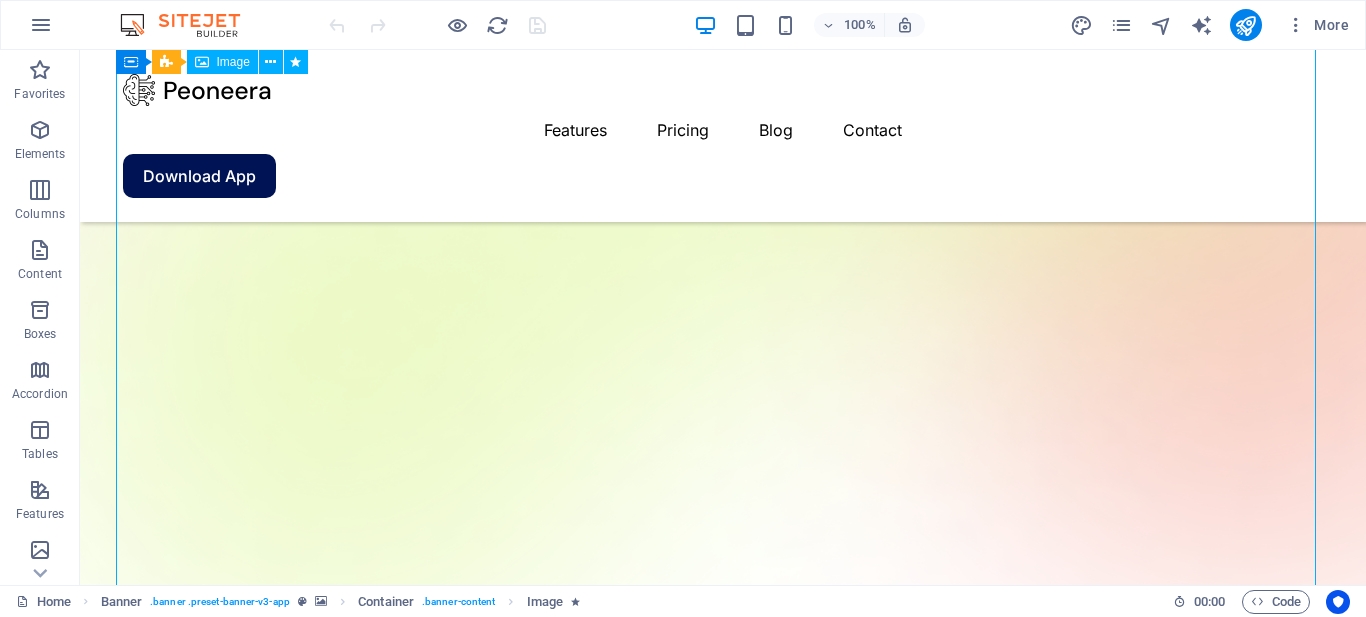 click at bounding box center [723, 1849] 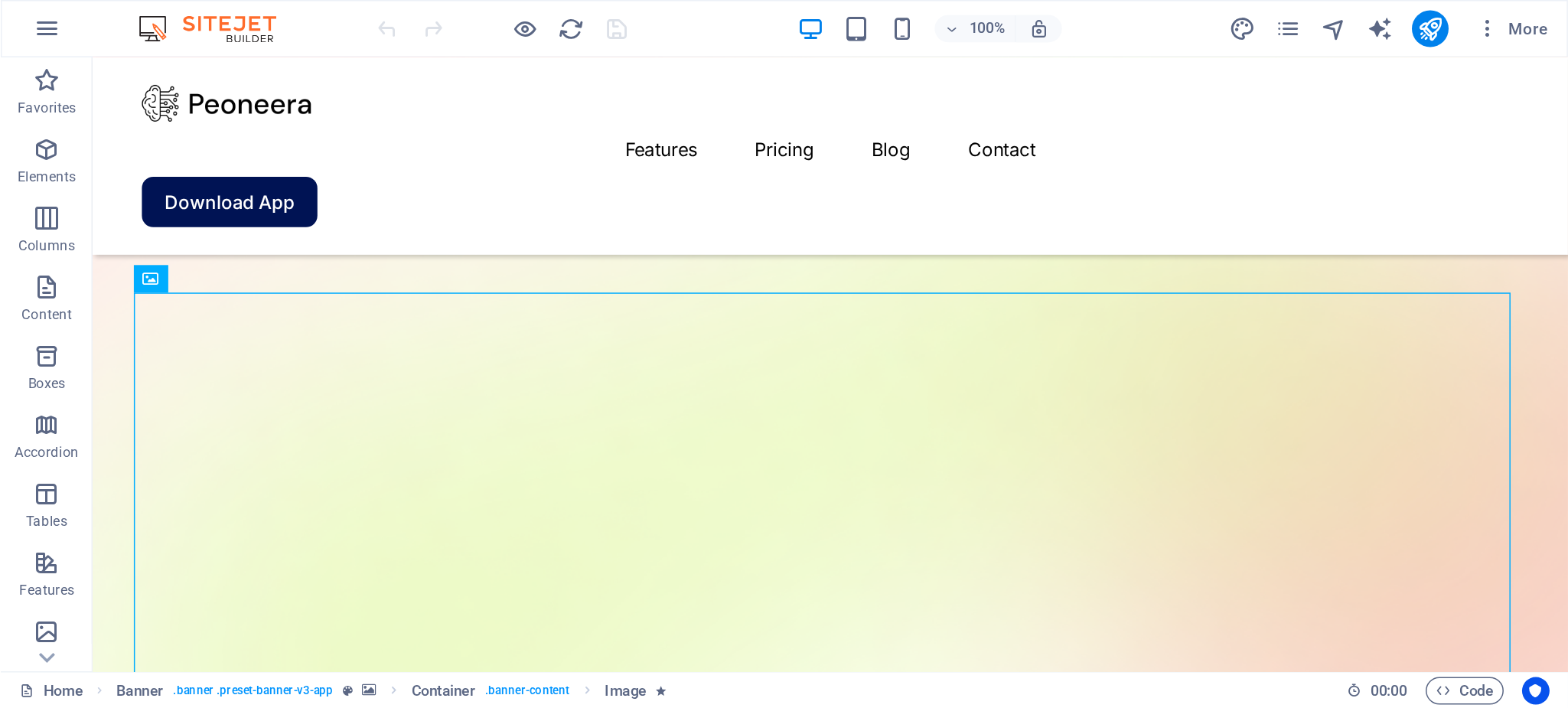 scroll, scrollTop: 269, scrollLeft: 0, axis: vertical 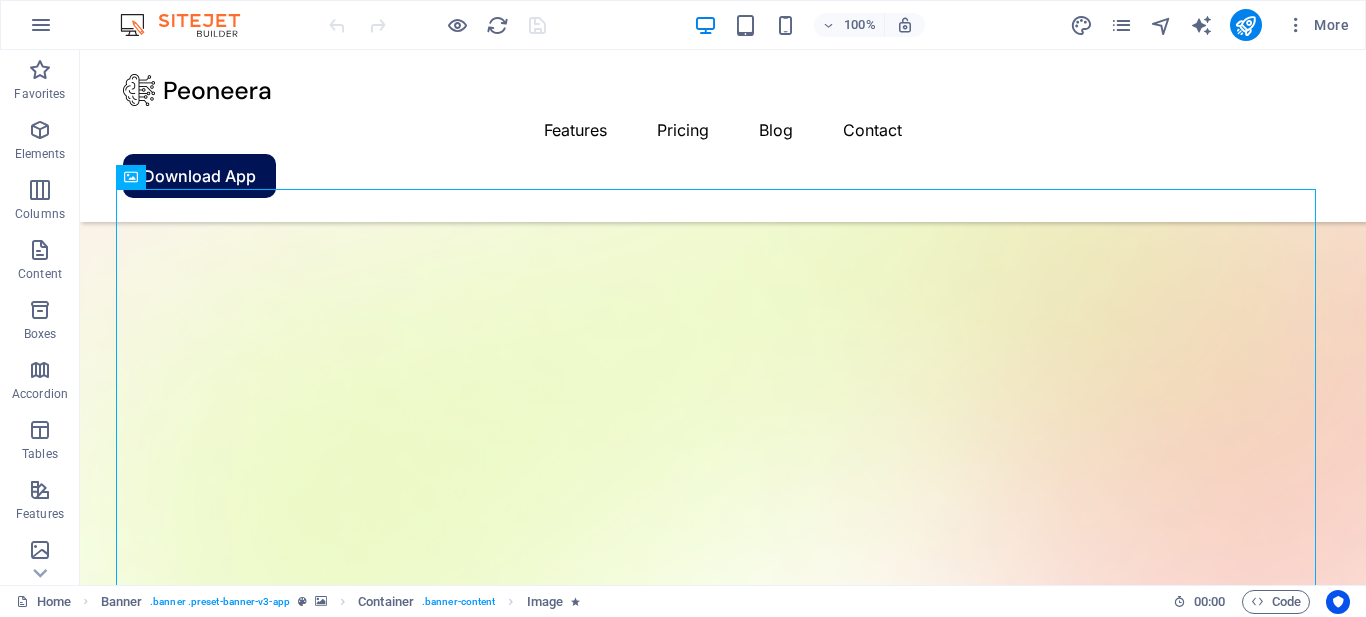 drag, startPoint x: 132, startPoint y: 175, endPoint x: 142, endPoint y: 178, distance: 10.440307 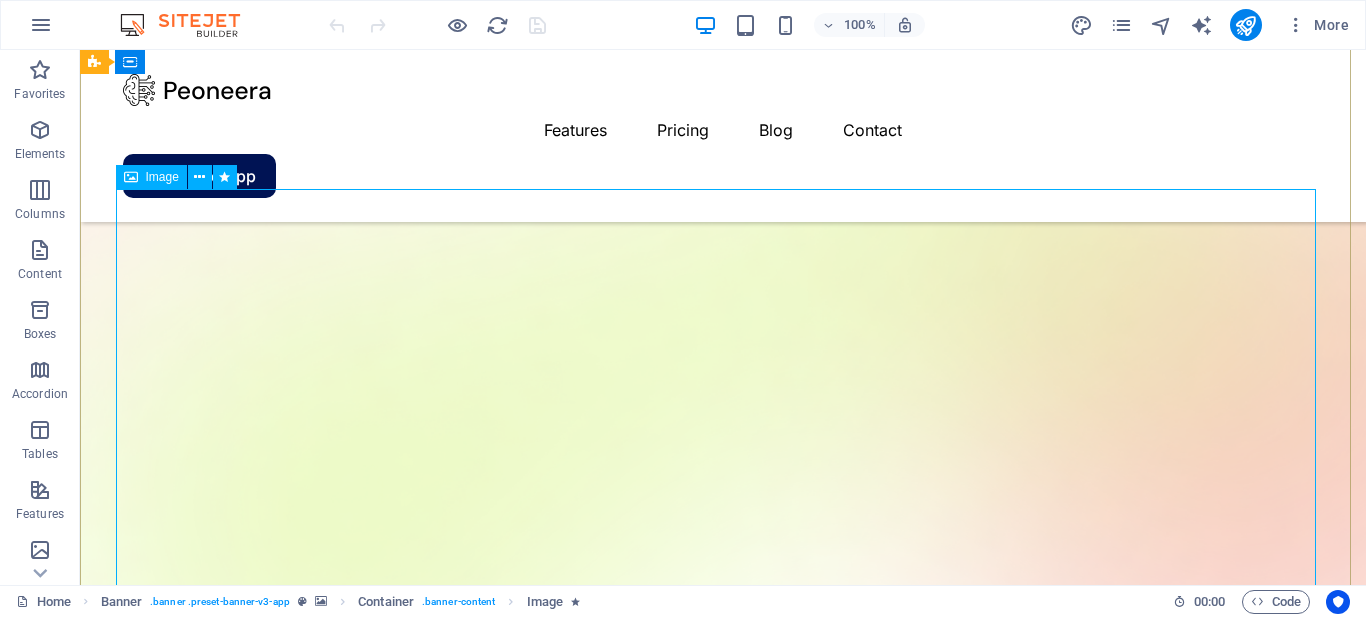 click at bounding box center [723, 2013] 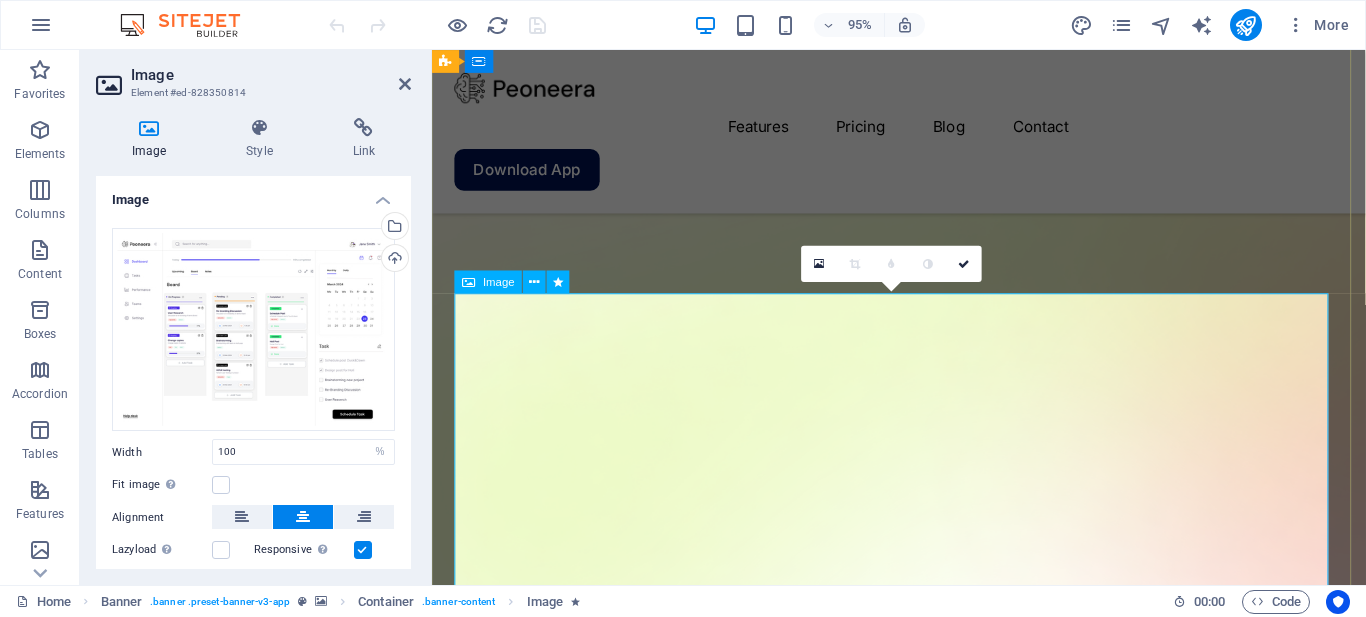 click at bounding box center (468, 281) 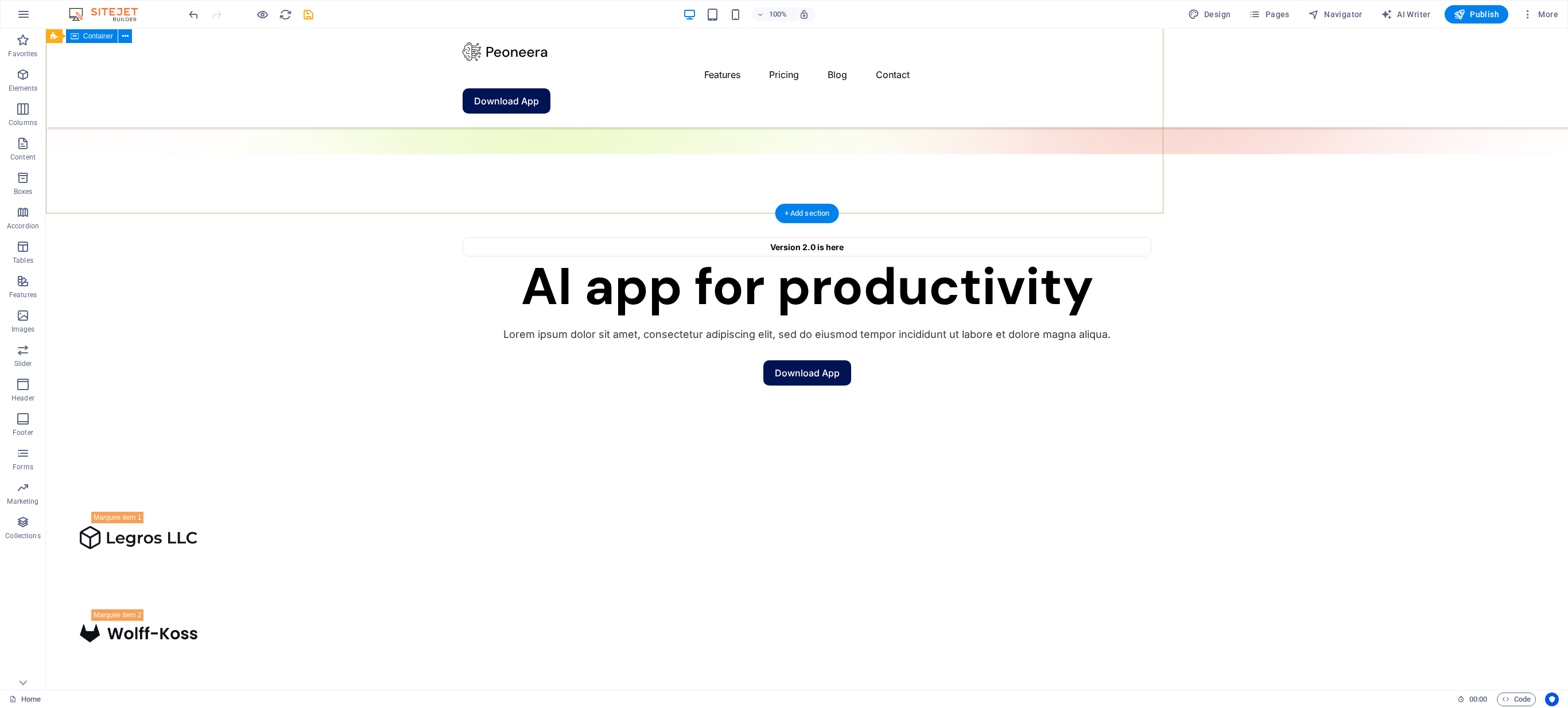 scroll, scrollTop: 202, scrollLeft: 0, axis: vertical 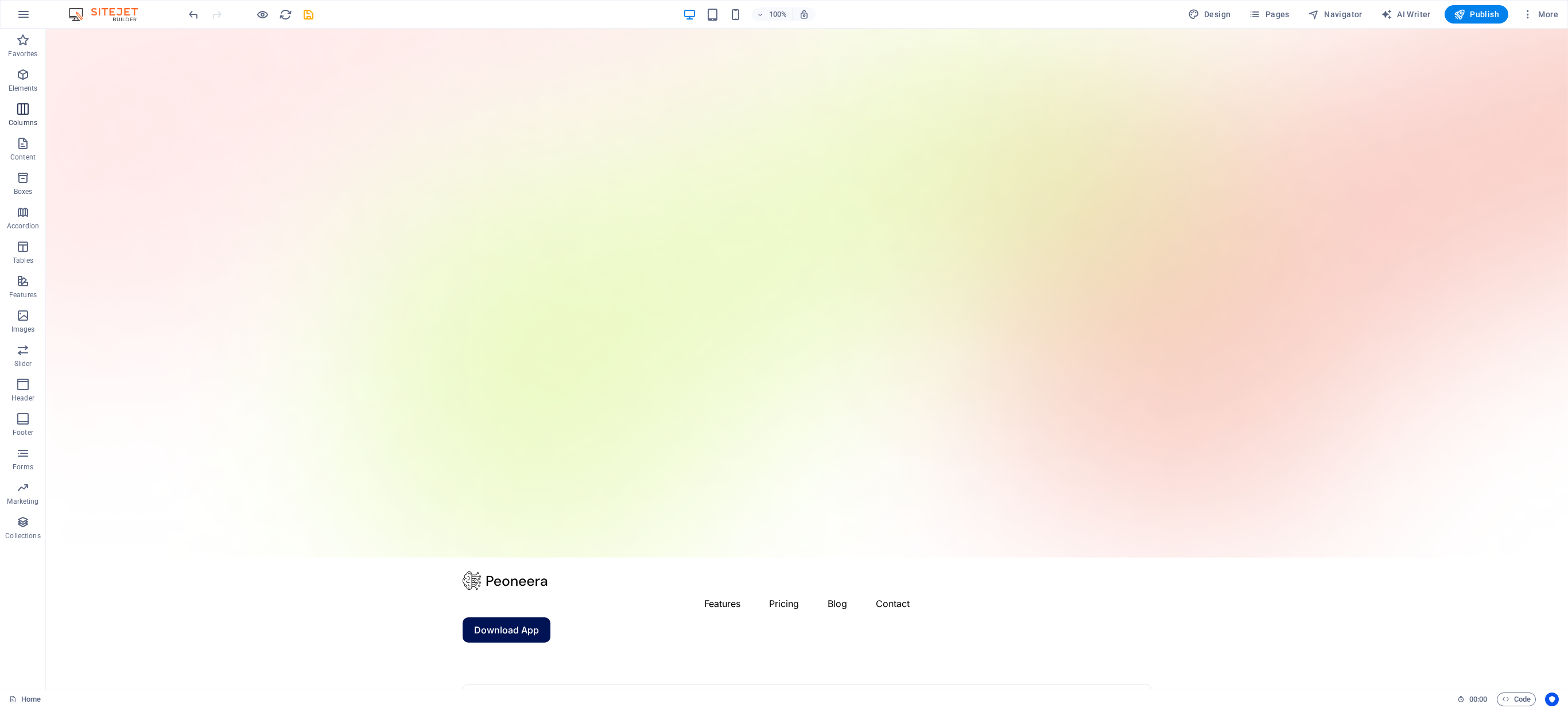 click at bounding box center (23, 109) 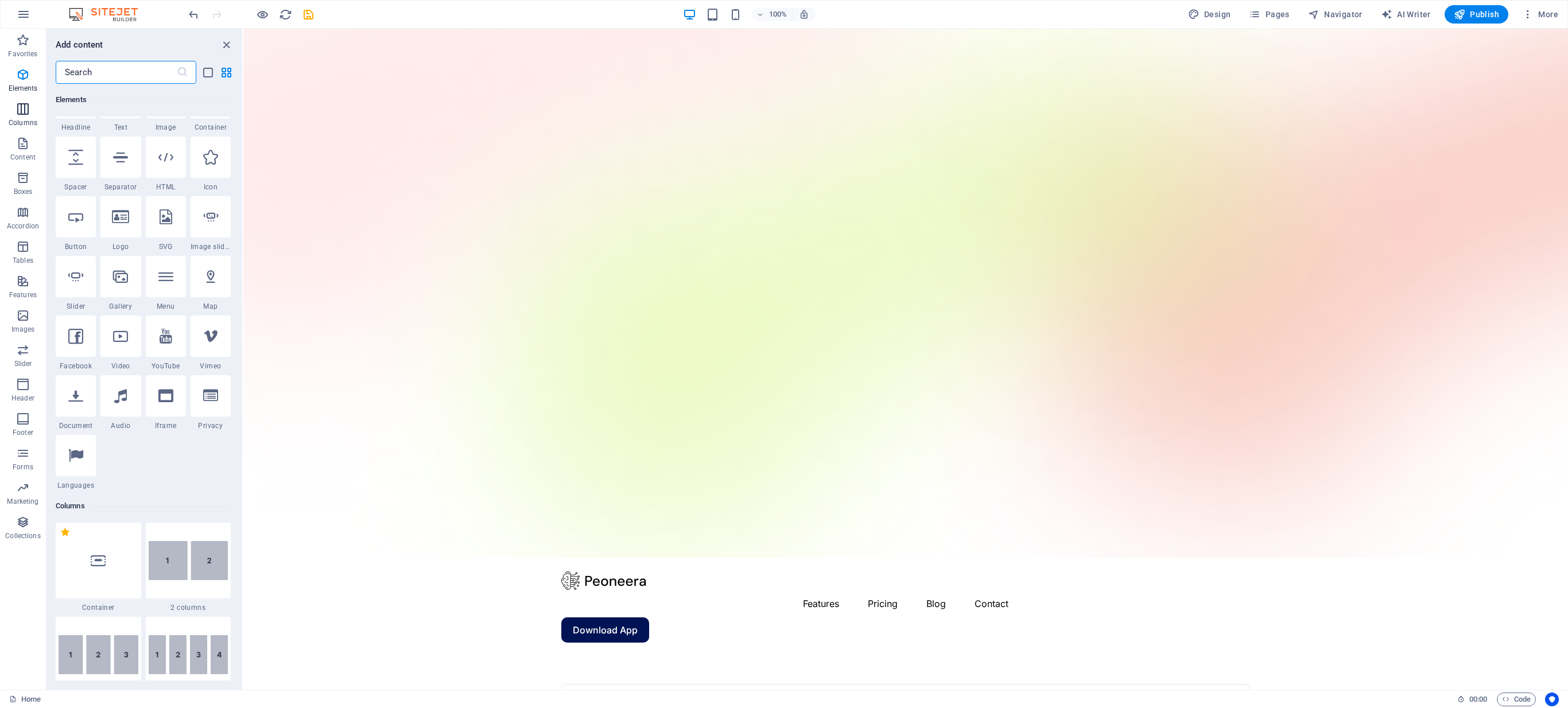 scroll, scrollTop: 568, scrollLeft: 0, axis: vertical 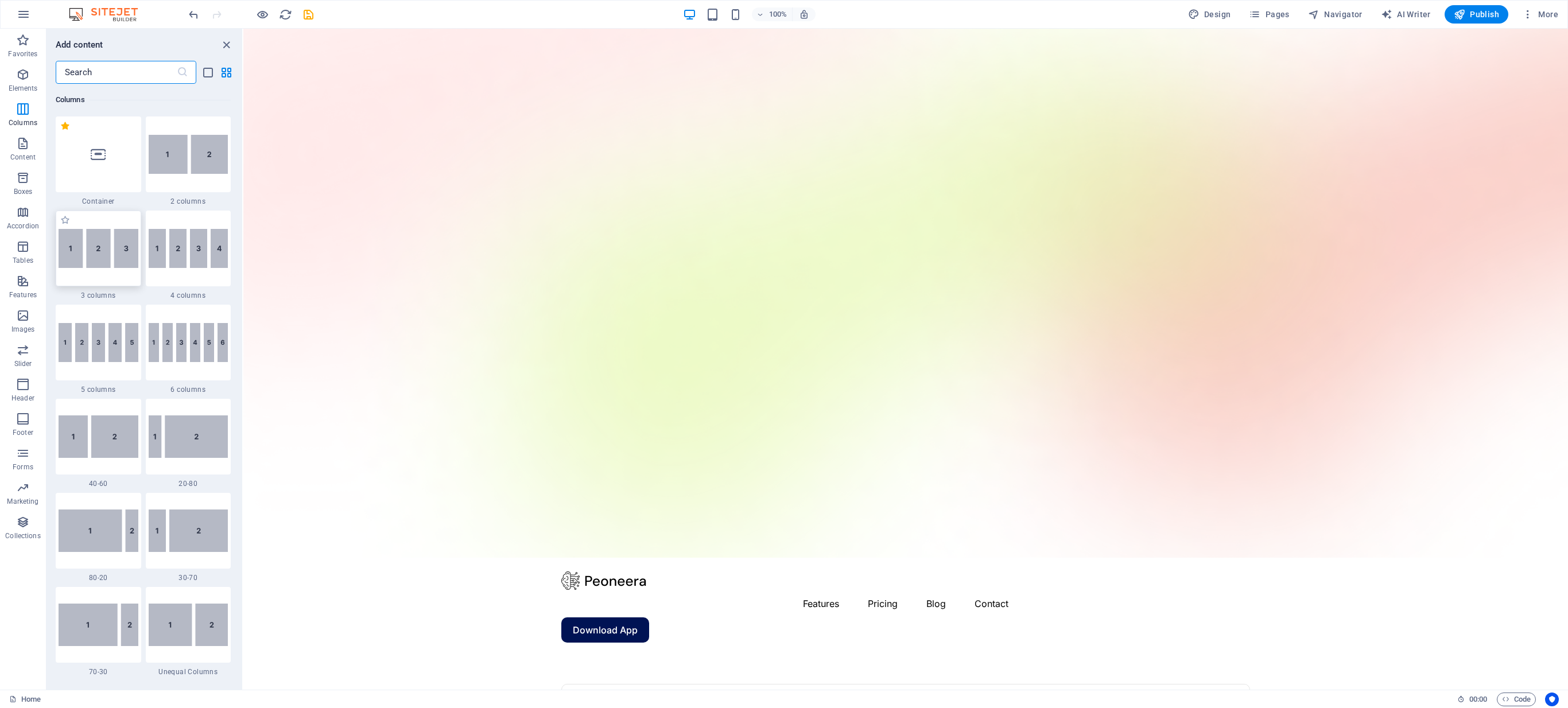 click at bounding box center [98, 248] 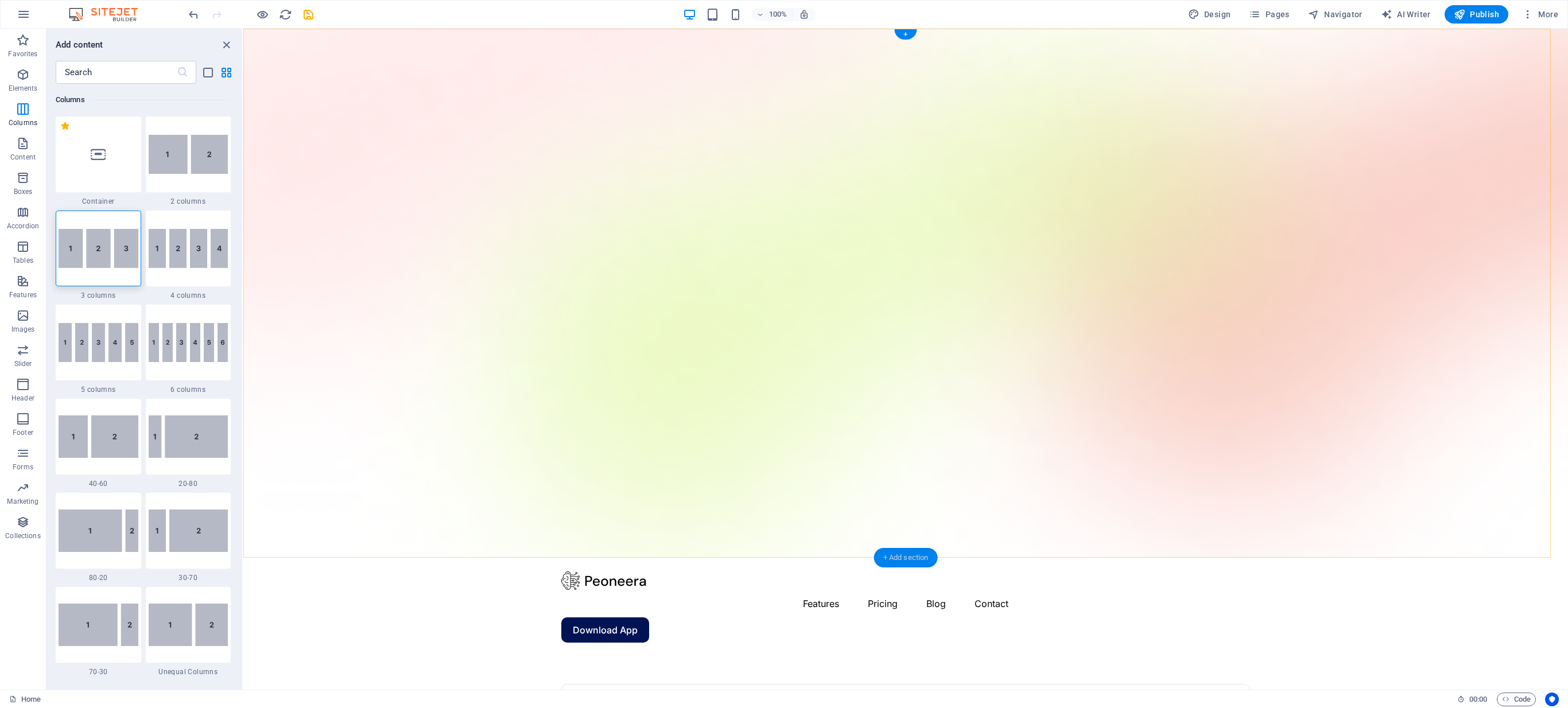 click on "+ Add section" at bounding box center [906, 558] 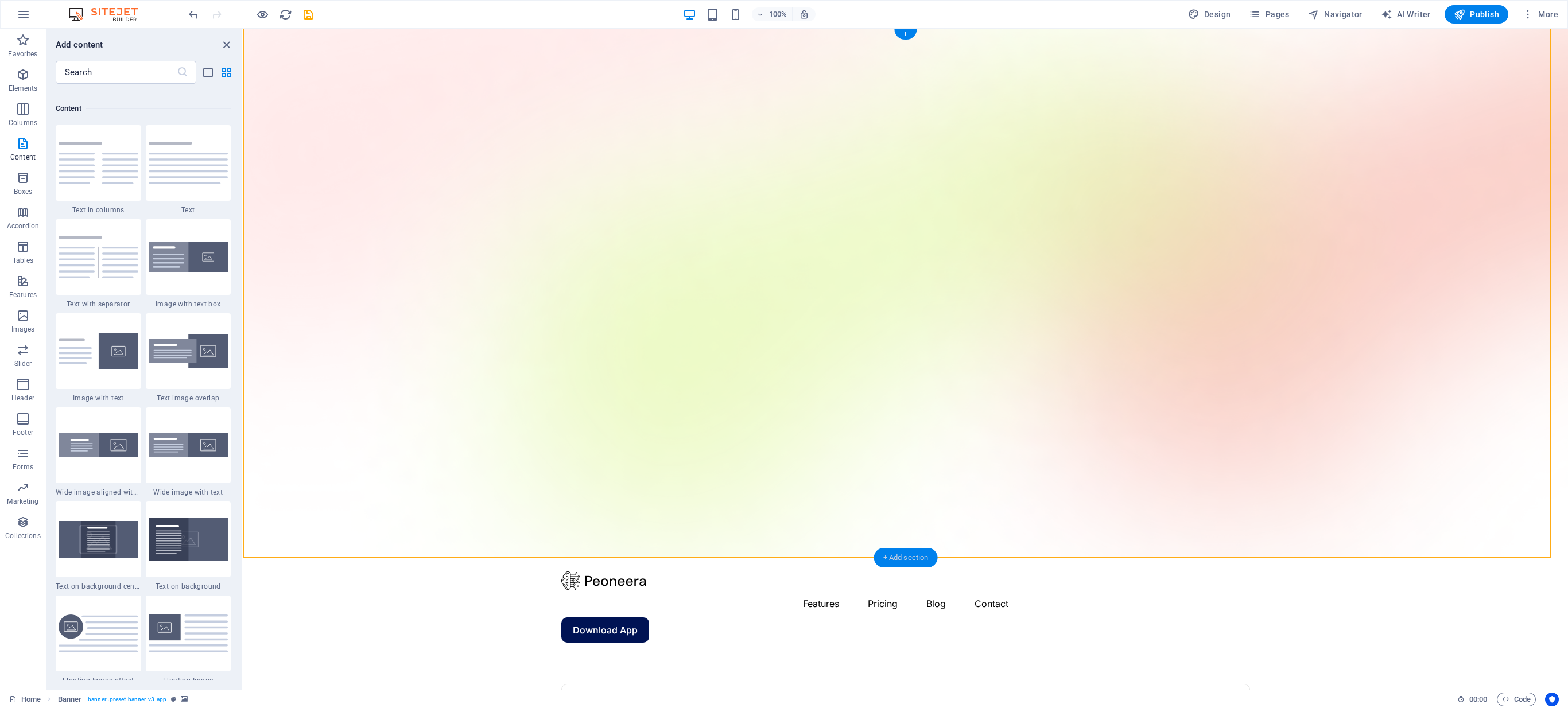 scroll, scrollTop: 2008, scrollLeft: 0, axis: vertical 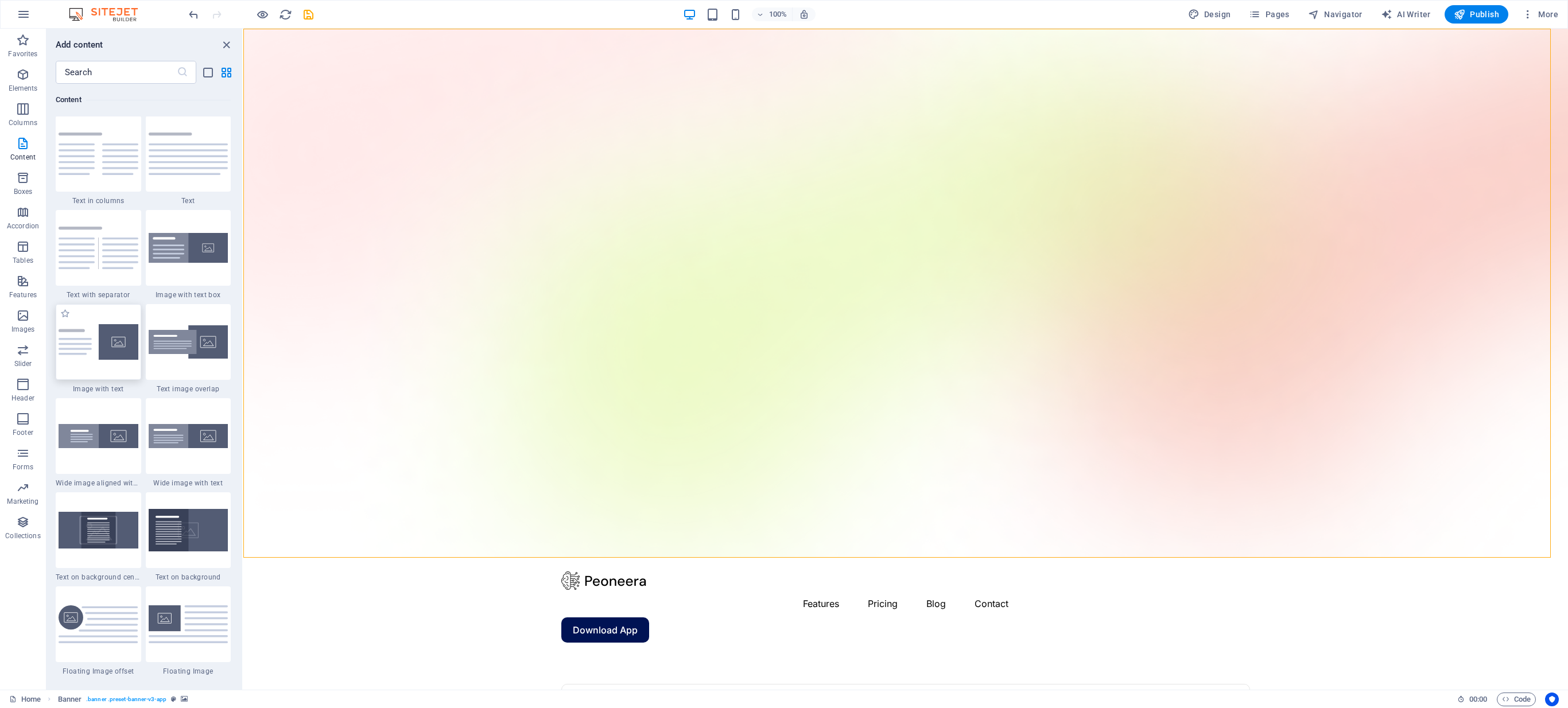 click at bounding box center [98, 342] 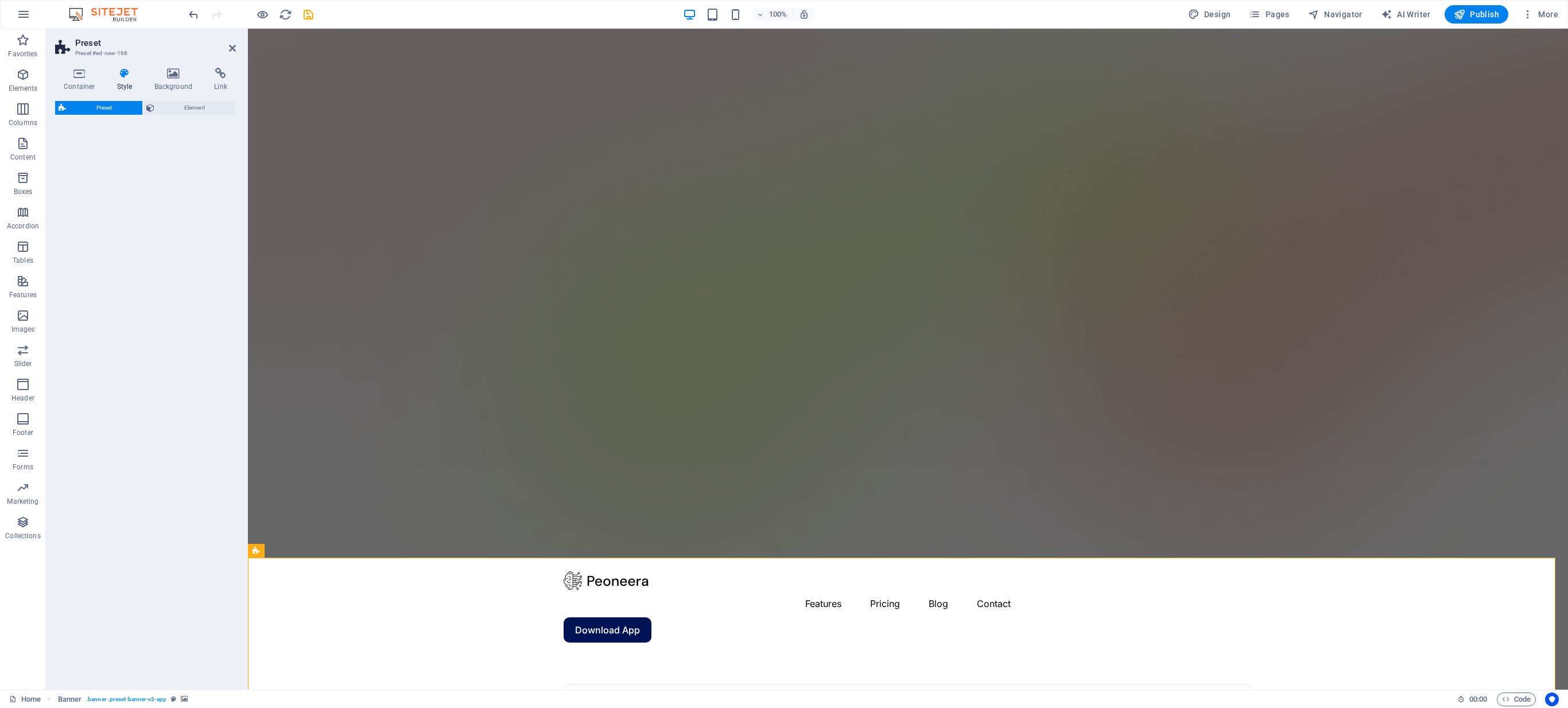 select on "rem" 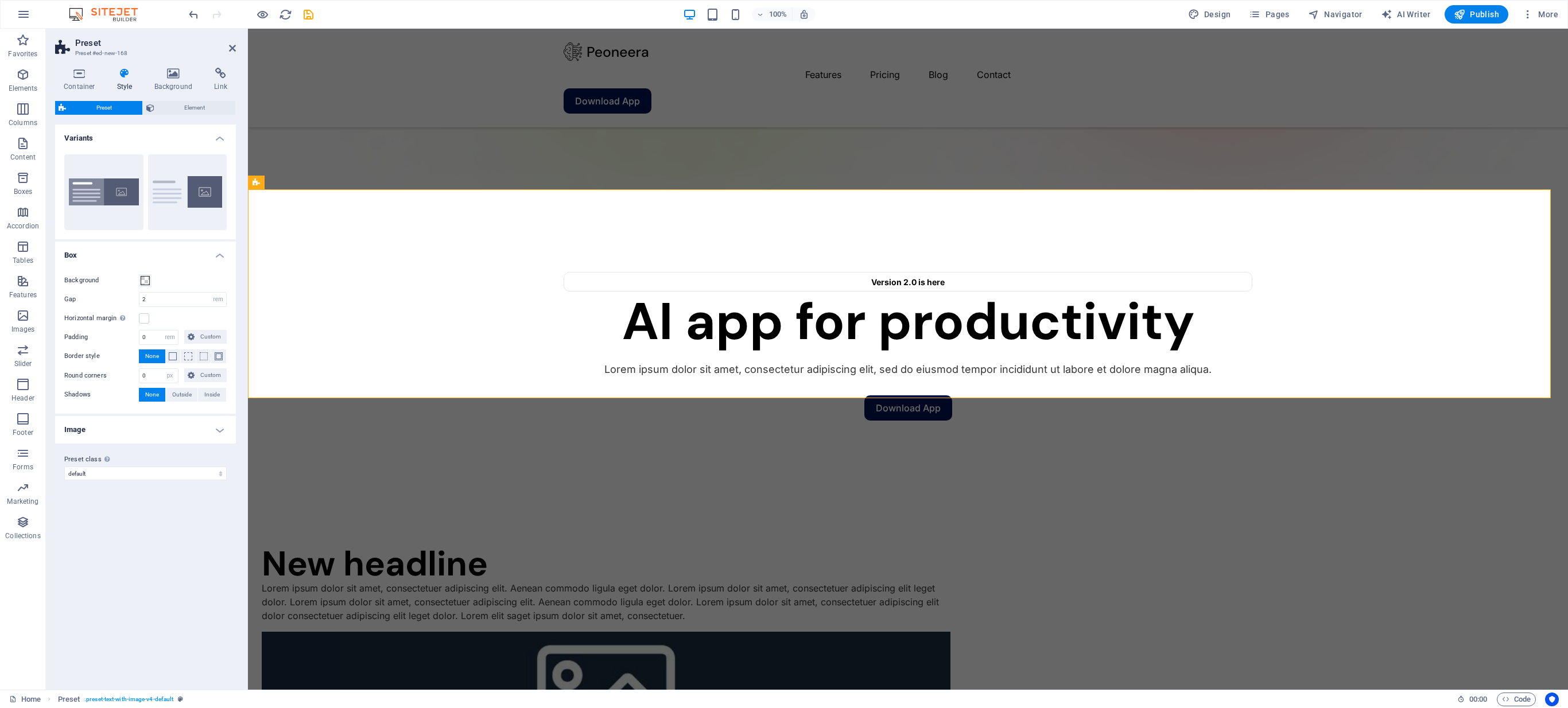 scroll, scrollTop: 363, scrollLeft: 0, axis: vertical 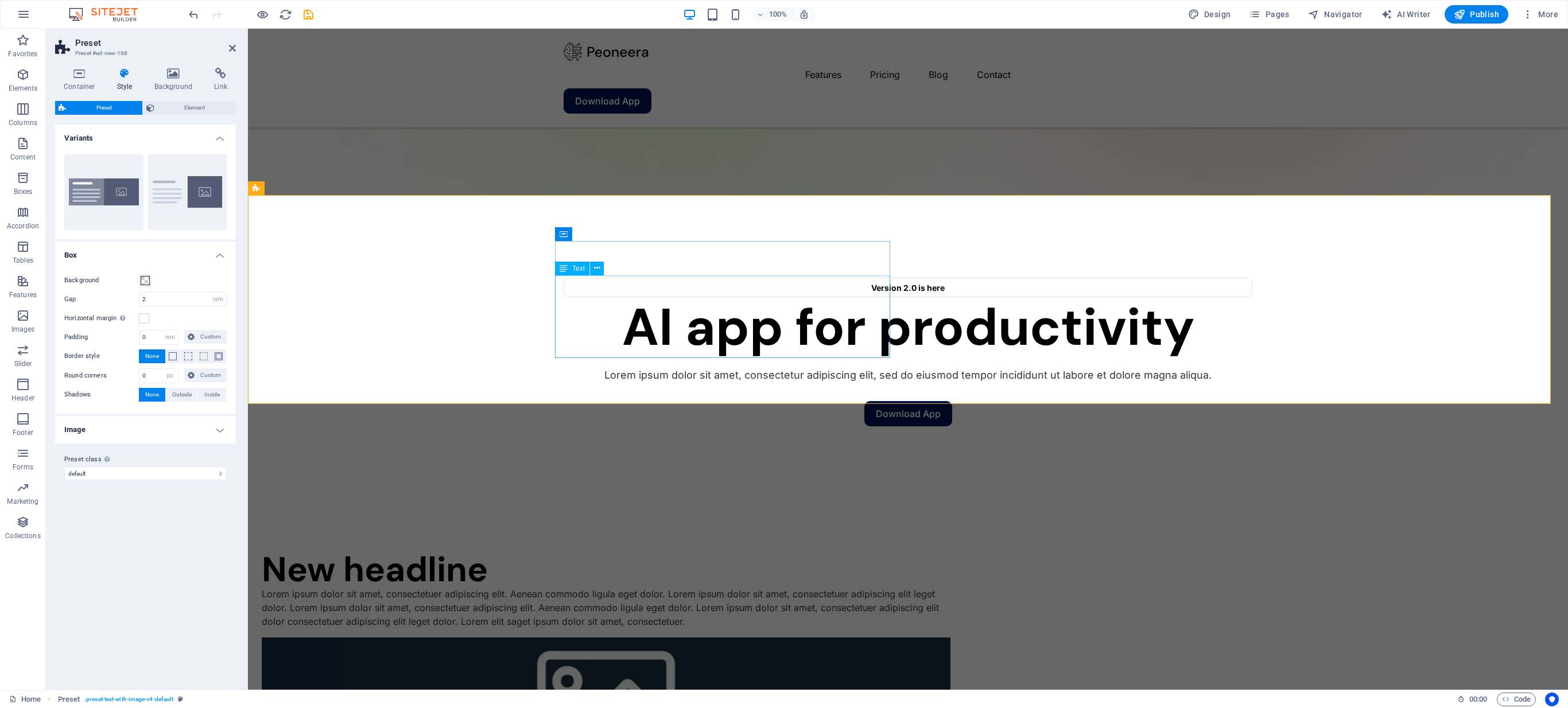 click on "Lorem ipsum dolor sit amet, consectetuer adipiscing elit. Aenean commodo ligula eget dolor. Lorem ipsum dolor sit amet, consectetuer adipiscing elit leget dolor. Lorem ipsum dolor sit amet, consectetuer adipiscing elit. Aenean commodo ligula eget dolor. Lorem ipsum dolor sit amet, consectetuer adipiscing elit dolor consectetuer adipiscing elit leget dolor. Lorem elit saget ipsum dolor sit amet, consectetuer." at bounding box center [606, 608] 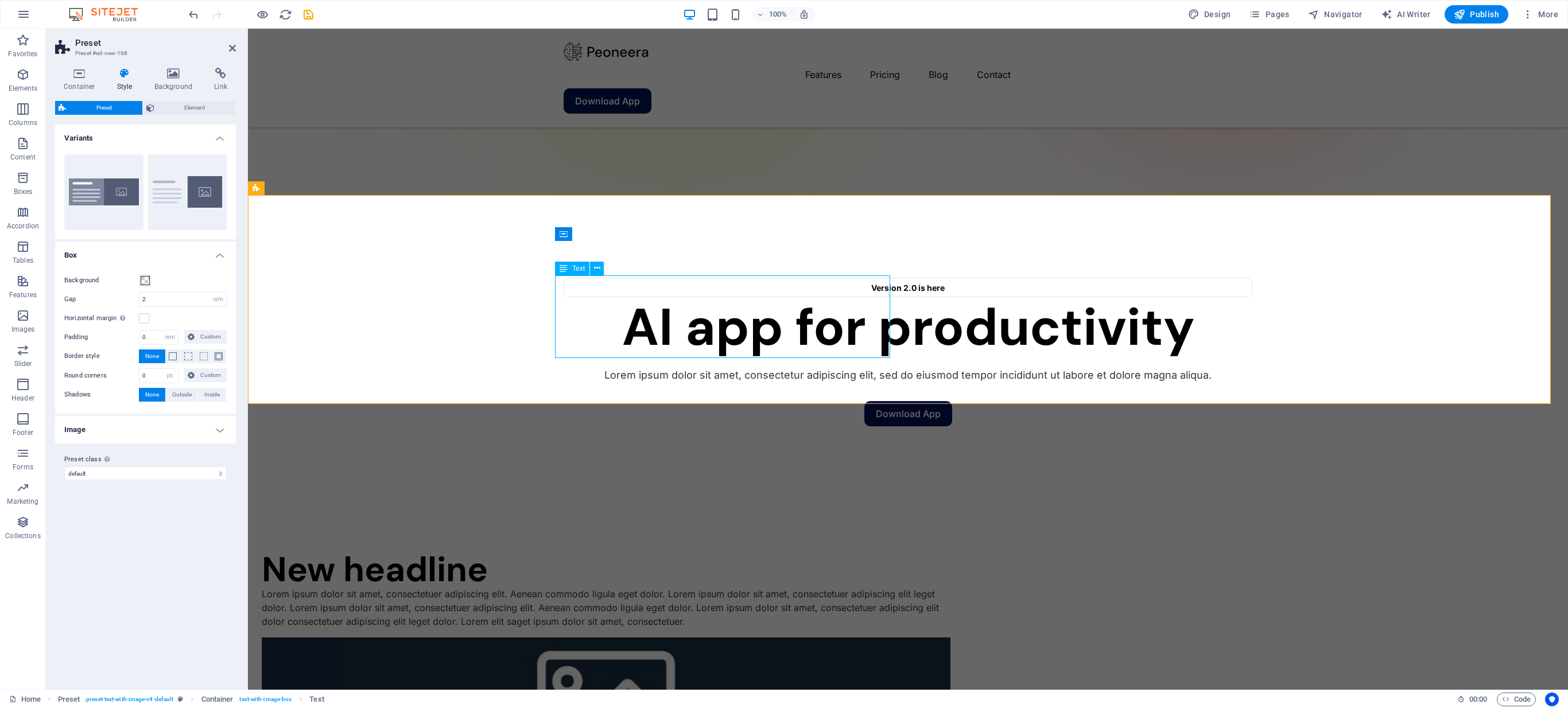click on "Lorem ipsum dolor sit amet, consectetuer adipiscing elit. Aenean commodo ligula eget dolor. Lorem ipsum dolor sit amet, consectetuer adipiscing elit leget dolor. Lorem ipsum dolor sit amet, consectetuer adipiscing elit. Aenean commodo ligula eget dolor. Lorem ipsum dolor sit amet, consectetuer adipiscing elit dolor consectetuer adipiscing elit leget dolor. Lorem elit saget ipsum dolor sit amet, consectetuer." at bounding box center [606, 608] 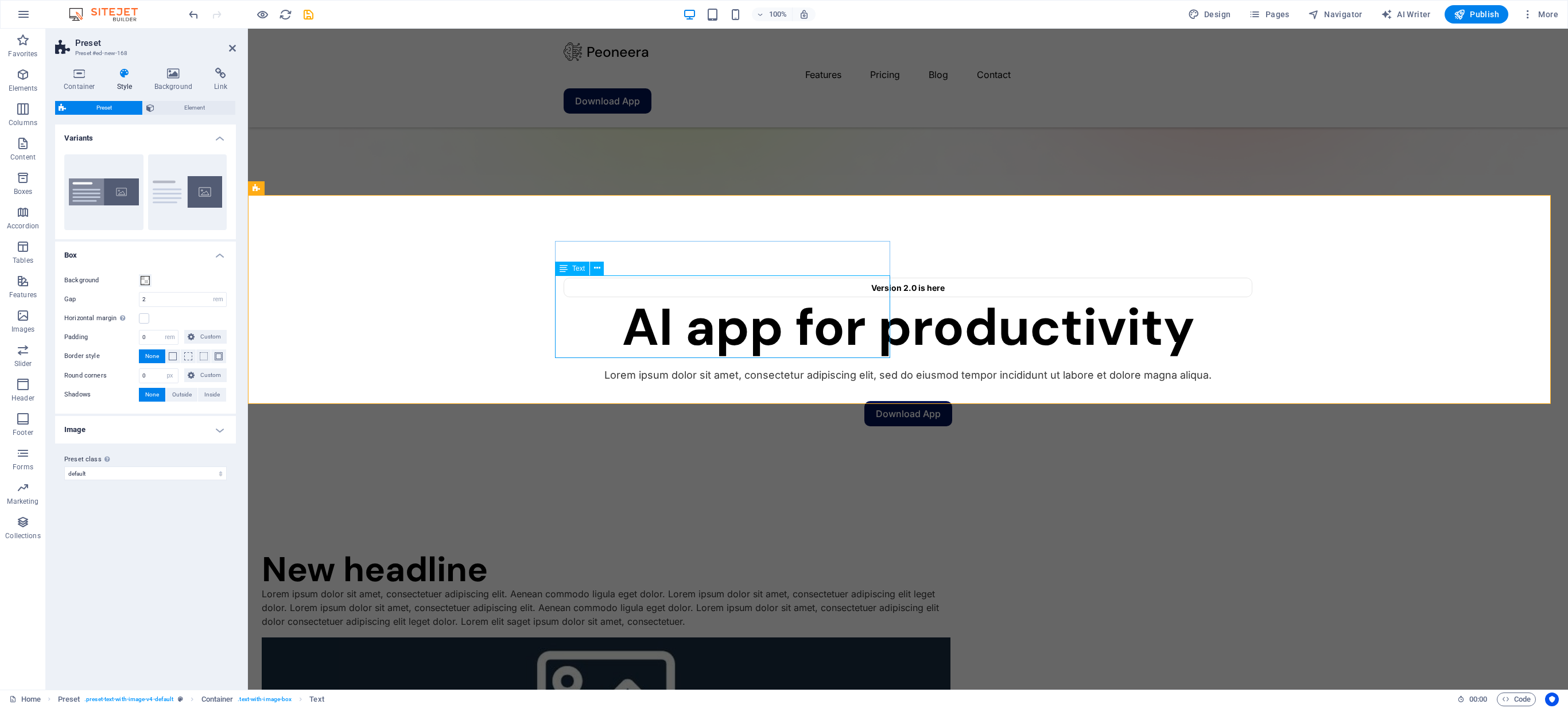 click on "Lorem ipsum dolor sit amet, consectetuer adipiscing elit. Aenean commodo ligula eget dolor. Lorem ipsum dolor sit amet, consectetuer adipiscing elit leget dolor. Lorem ipsum dolor sit amet, consectetuer adipiscing elit. Aenean commodo ligula eget dolor. Lorem ipsum dolor sit amet, consectetuer adipiscing elit dolor consectetuer adipiscing elit leget dolor. Lorem elit saget ipsum dolor sit amet, consectetuer." at bounding box center [606, 608] 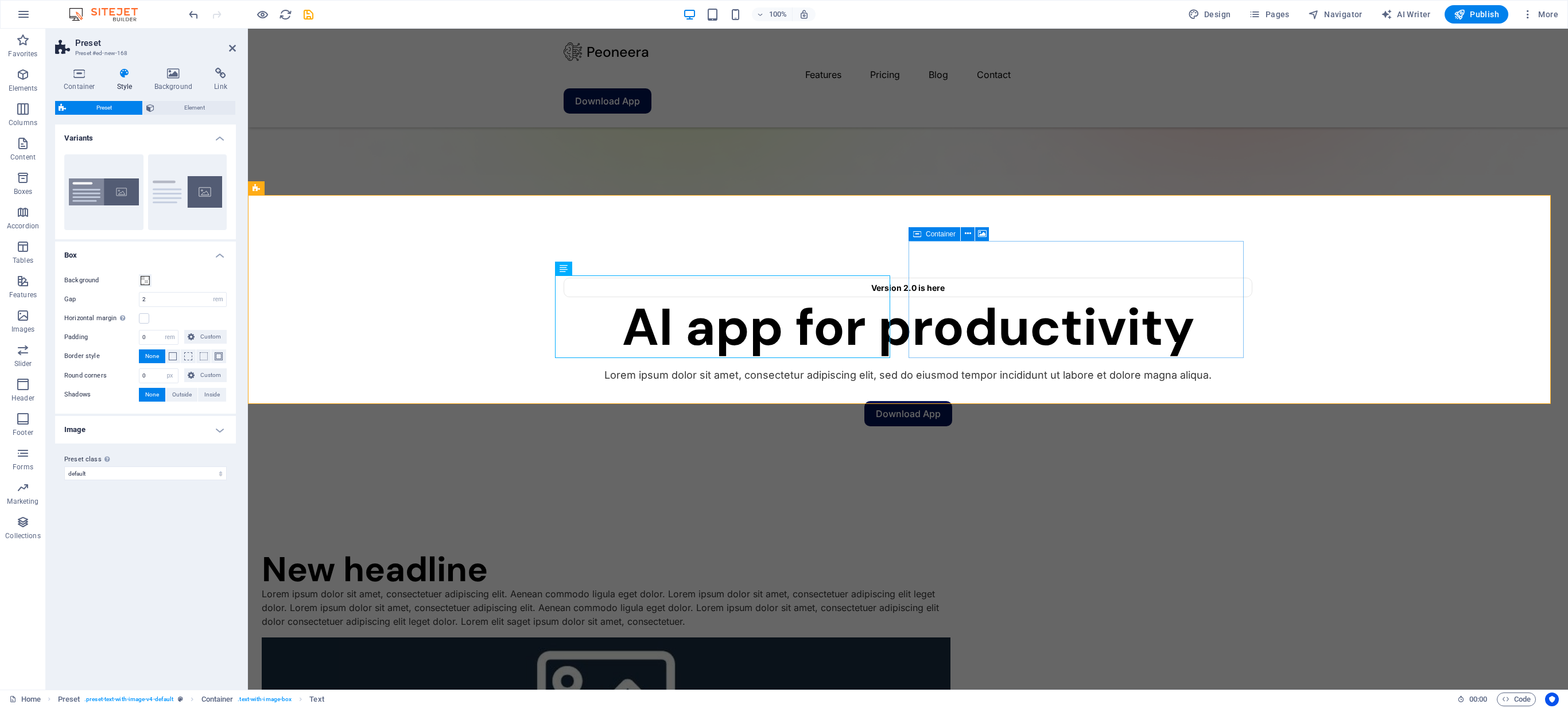 click on "Add elements" at bounding box center [572, 812] 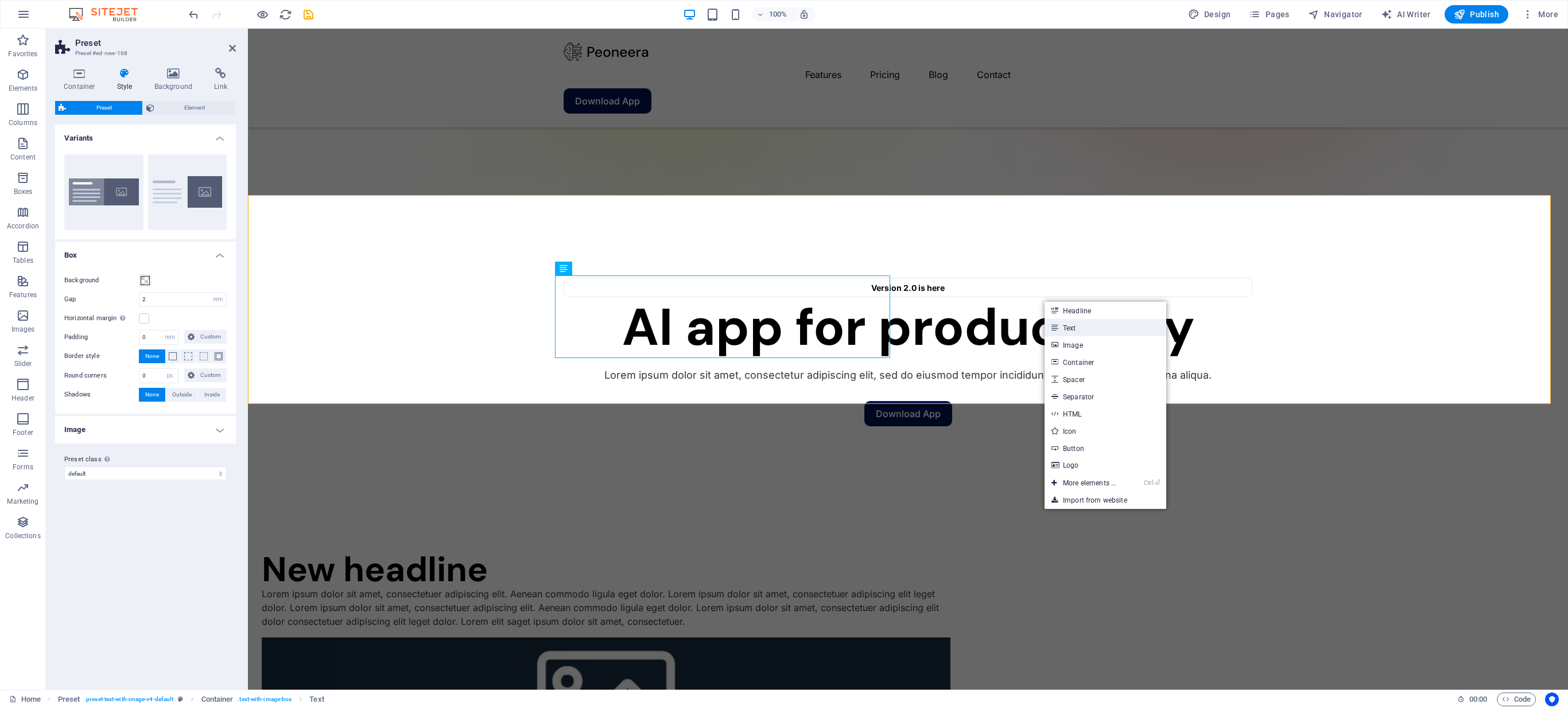 click on "Text" at bounding box center (1105, 328) 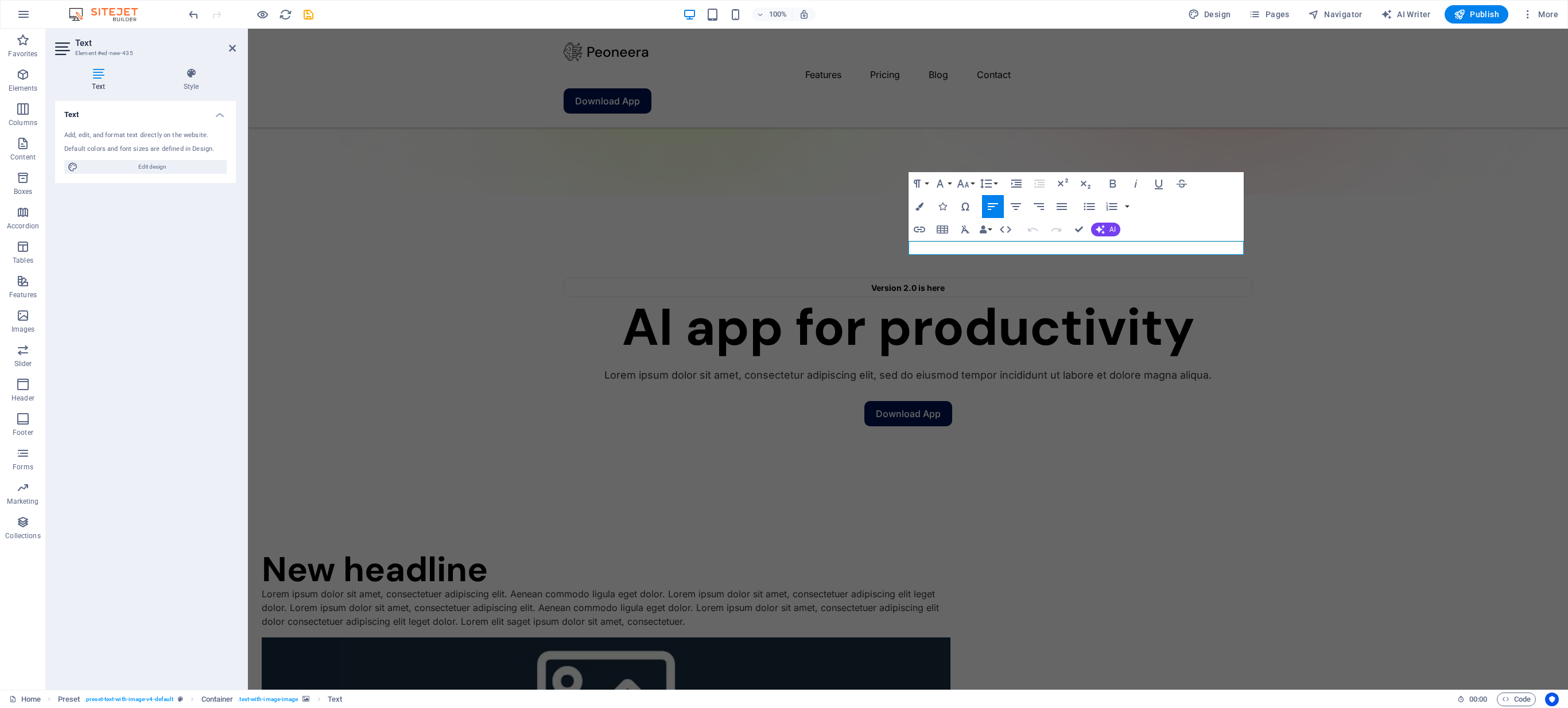 click at bounding box center [606, 696] 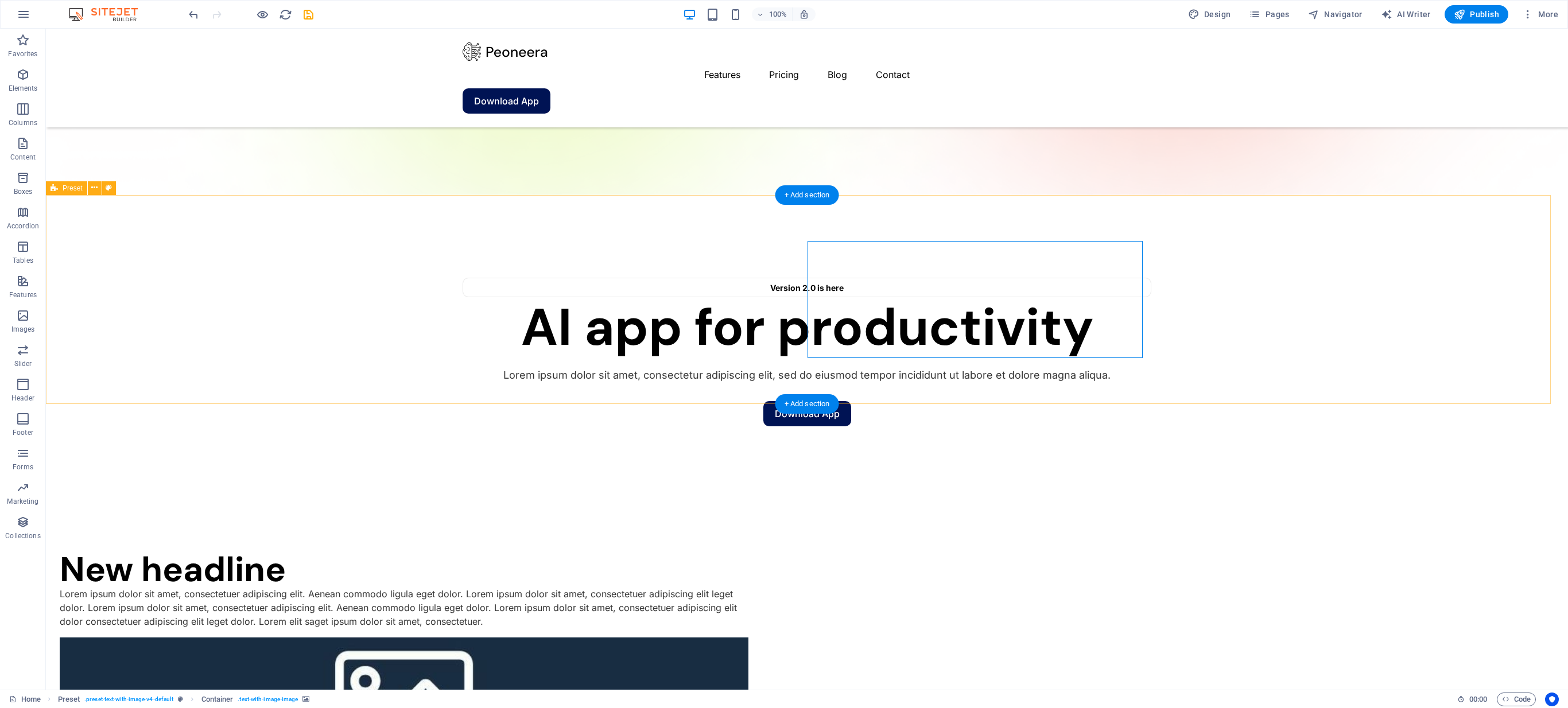 click on "New headline Lorem ipsum dolor sit amet, consectetuer adipiscing elit. Aenean commodo ligula eget dolor. Lorem ipsum dolor sit amet, consectetuer adipiscing elit leget dolor. Lorem ipsum dolor sit amet, consectetuer adipiscing elit. Aenean commodo ligula eget dolor. Lorem ipsum dolor sit amet, consectetuer adipiscing elit dolor consectetuer adipiscing elit leget dolor. Lorem elit saget ipsum dolor sit amet, consectetuer. New text element" at bounding box center [807, 660] 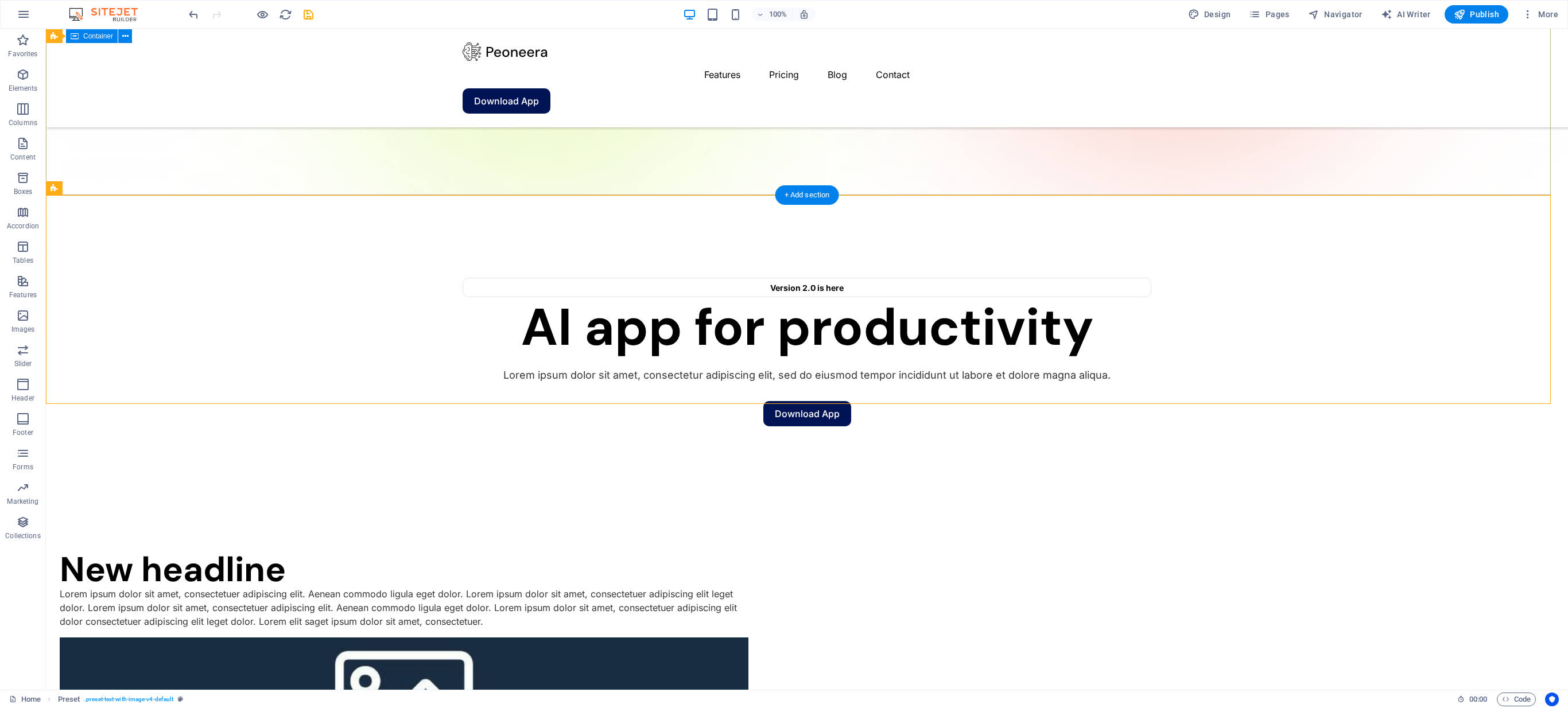 click on "Version 2.0 is here AI app for productivity Lorem ipsum dolor sit amet, consectetur adipiscing elit, sed do eiusmod tempor incididunt ut labore et dolore magna aliqua. Download App" at bounding box center [807, 351] 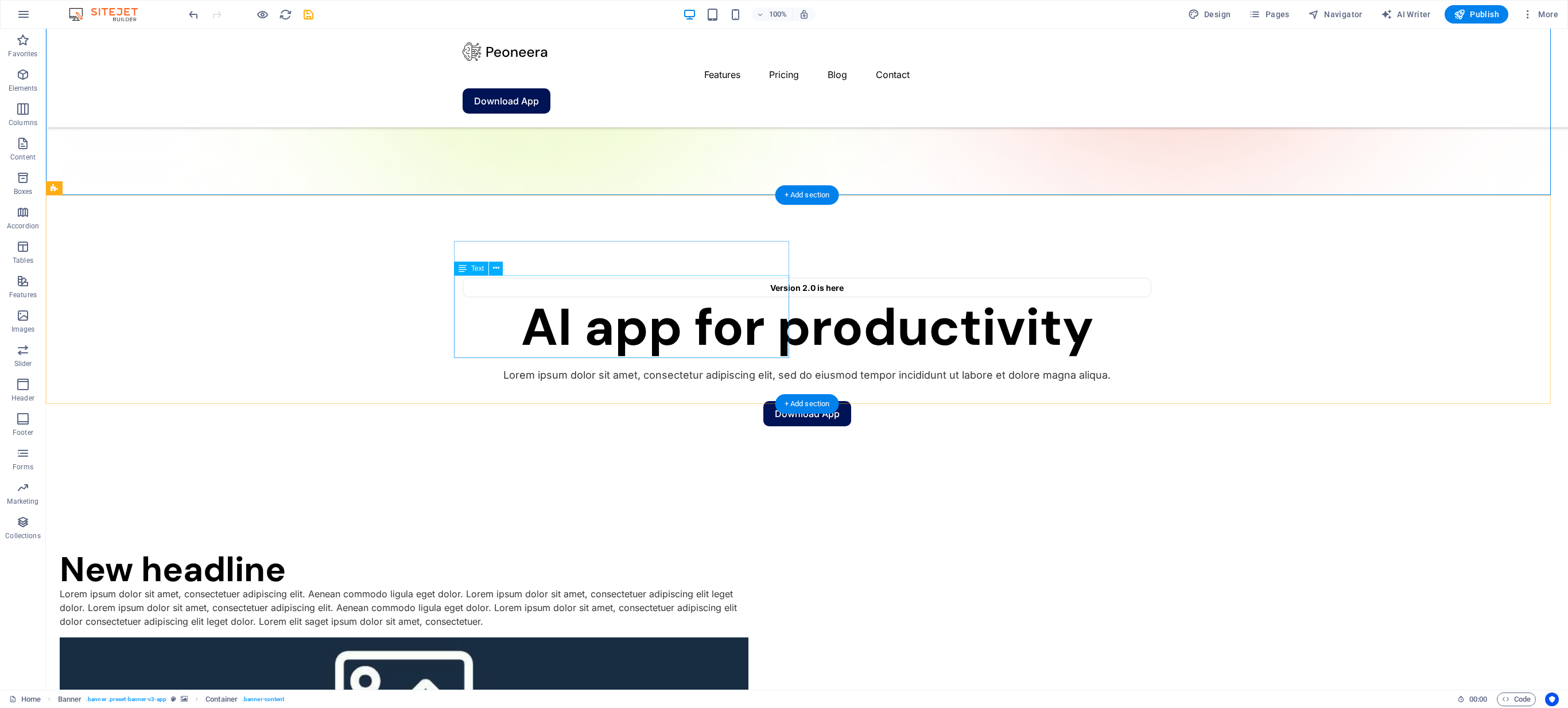 click on "Lorem ipsum dolor sit amet, consectetuer adipiscing elit. Aenean commodo ligula eget dolor. Lorem ipsum dolor sit amet, consectetuer adipiscing elit leget dolor. Lorem ipsum dolor sit amet, consectetuer adipiscing elit. Aenean commodo ligula eget dolor. Lorem ipsum dolor sit amet, consectetuer adipiscing elit dolor consectetuer adipiscing elit leget dolor. Lorem elit saget ipsum dolor sit amet, consectetuer." at bounding box center (404, 608) 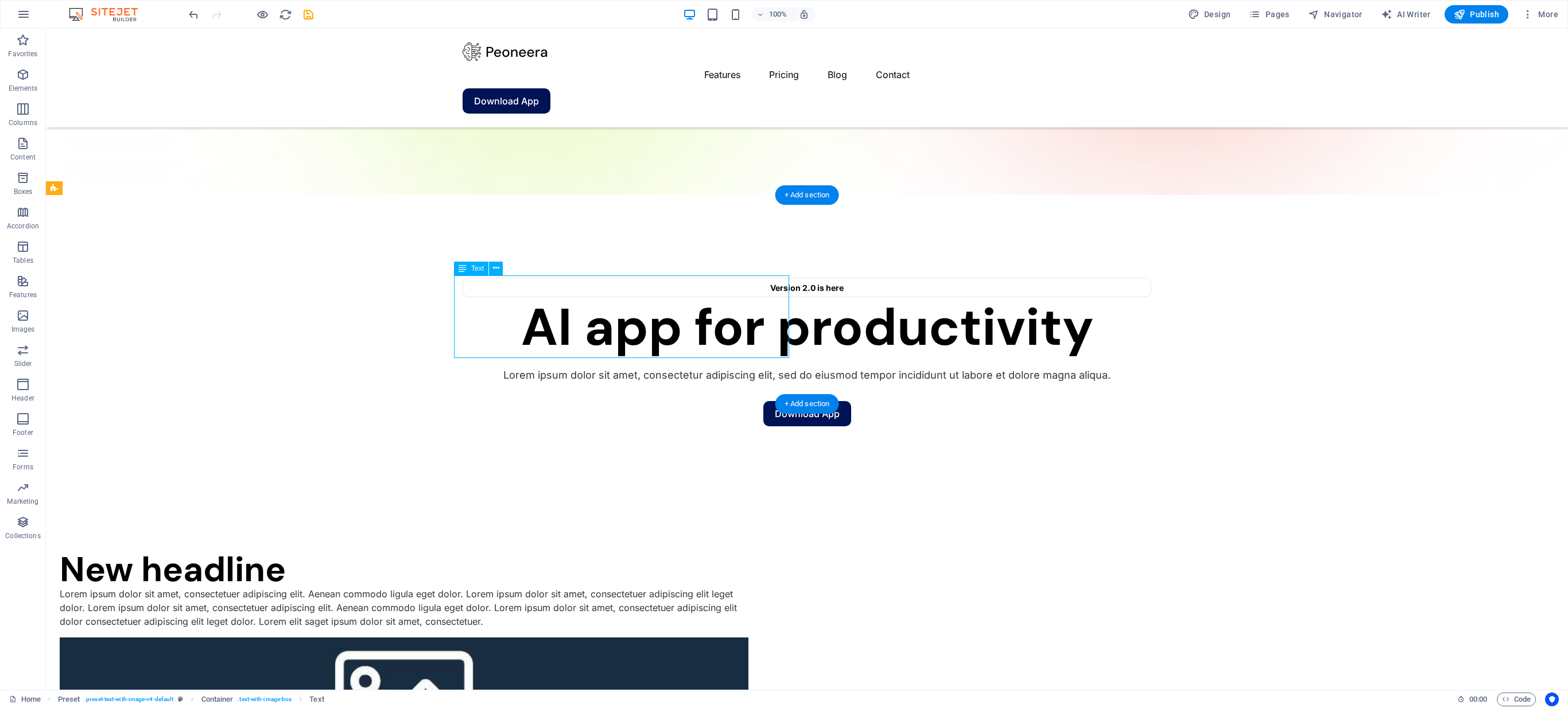 click on "Lorem ipsum dolor sit amet, consectetuer adipiscing elit. Aenean commodo ligula eget dolor. Lorem ipsum dolor sit amet, consectetuer adipiscing elit leget dolor. Lorem ipsum dolor sit amet, consectetuer adipiscing elit. Aenean commodo ligula eget dolor. Lorem ipsum dolor sit amet, consectetuer adipiscing elit dolor consectetuer adipiscing elit leget dolor. Lorem elit saget ipsum dolor sit amet, consectetuer." at bounding box center [404, 608] 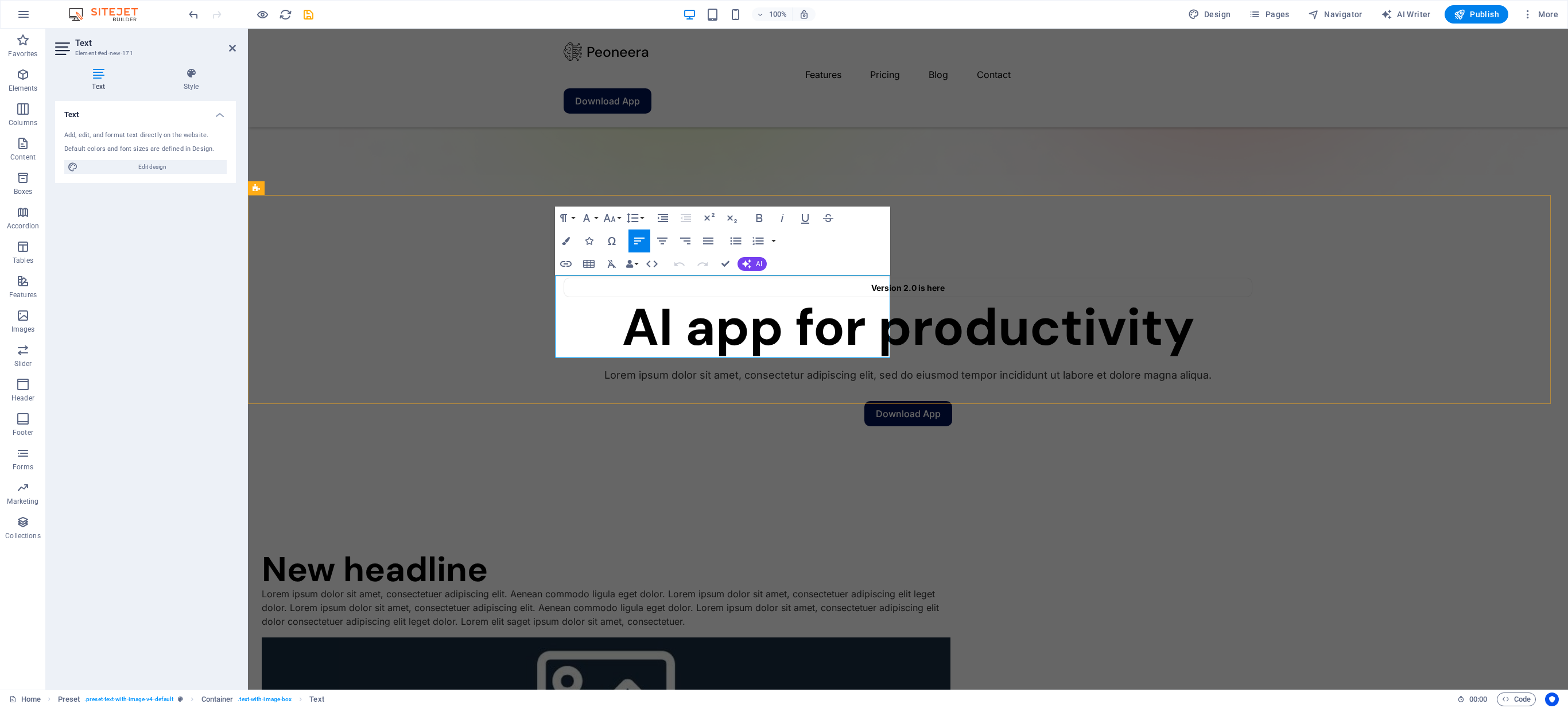 click on "Lorem ipsum dolor sit amet, consectetuer adipiscing elit. Aenean commodo ligula eget dolor. Lorem ipsum dolor sit amet, consectetuer adipiscing elit leget dolor. Lorem ipsum dolor sit amet, consectetuer adipiscing elit. Aenean commodo ligula eget dolor. Lorem ipsum dolor sit amet, consectetuer adipiscing elit dolor consectetuer adipiscing elit leget dolor. Lorem elit saget ipsum dolor sit amet, consectetuer." at bounding box center [606, 608] 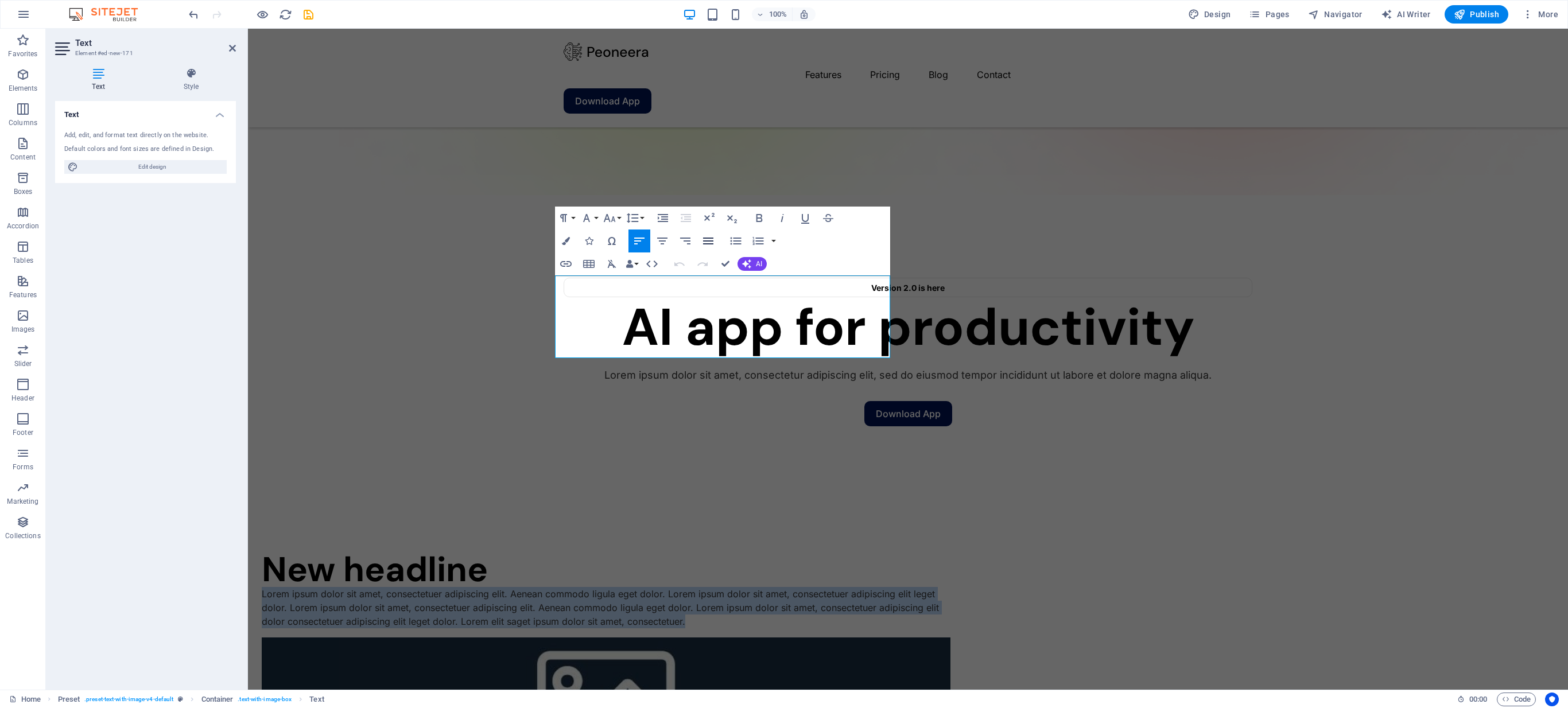 click 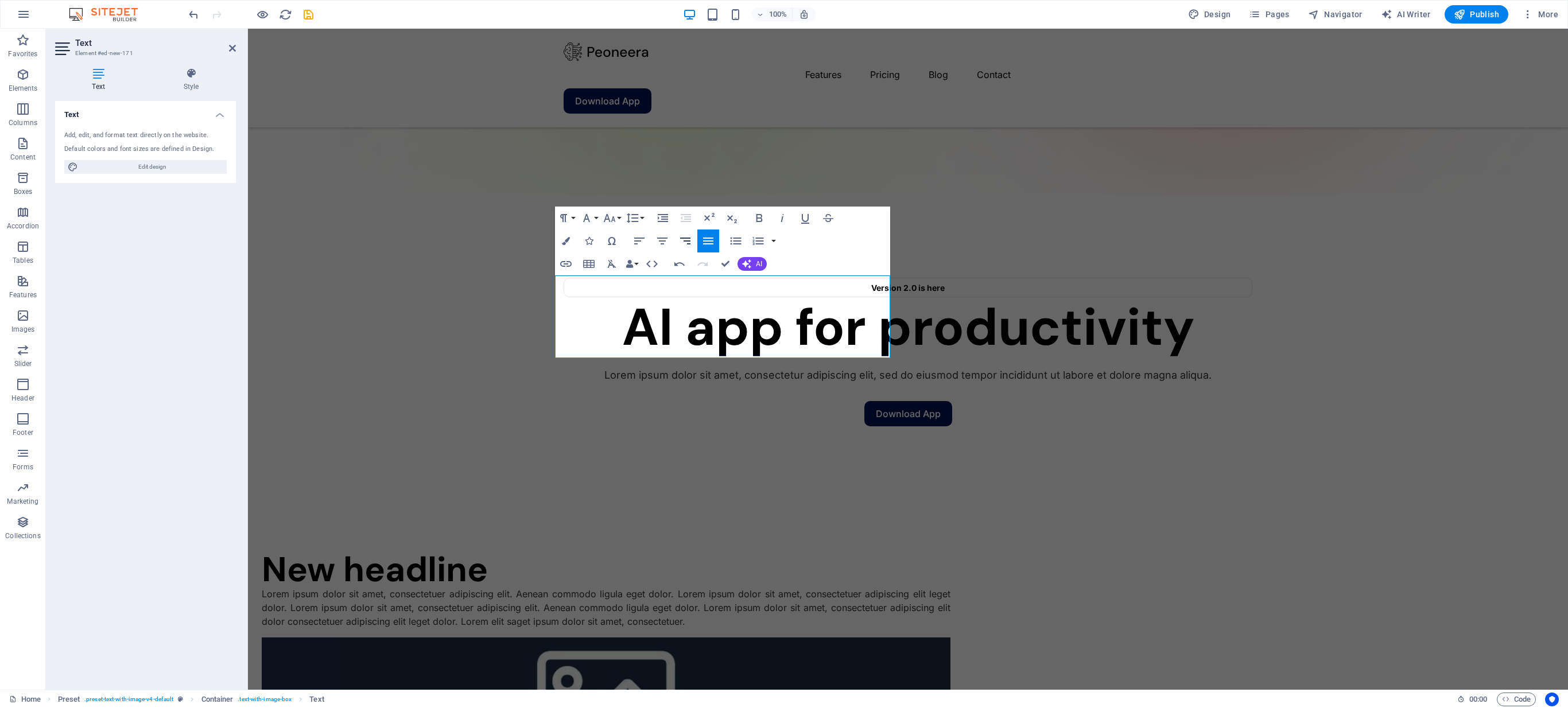 click 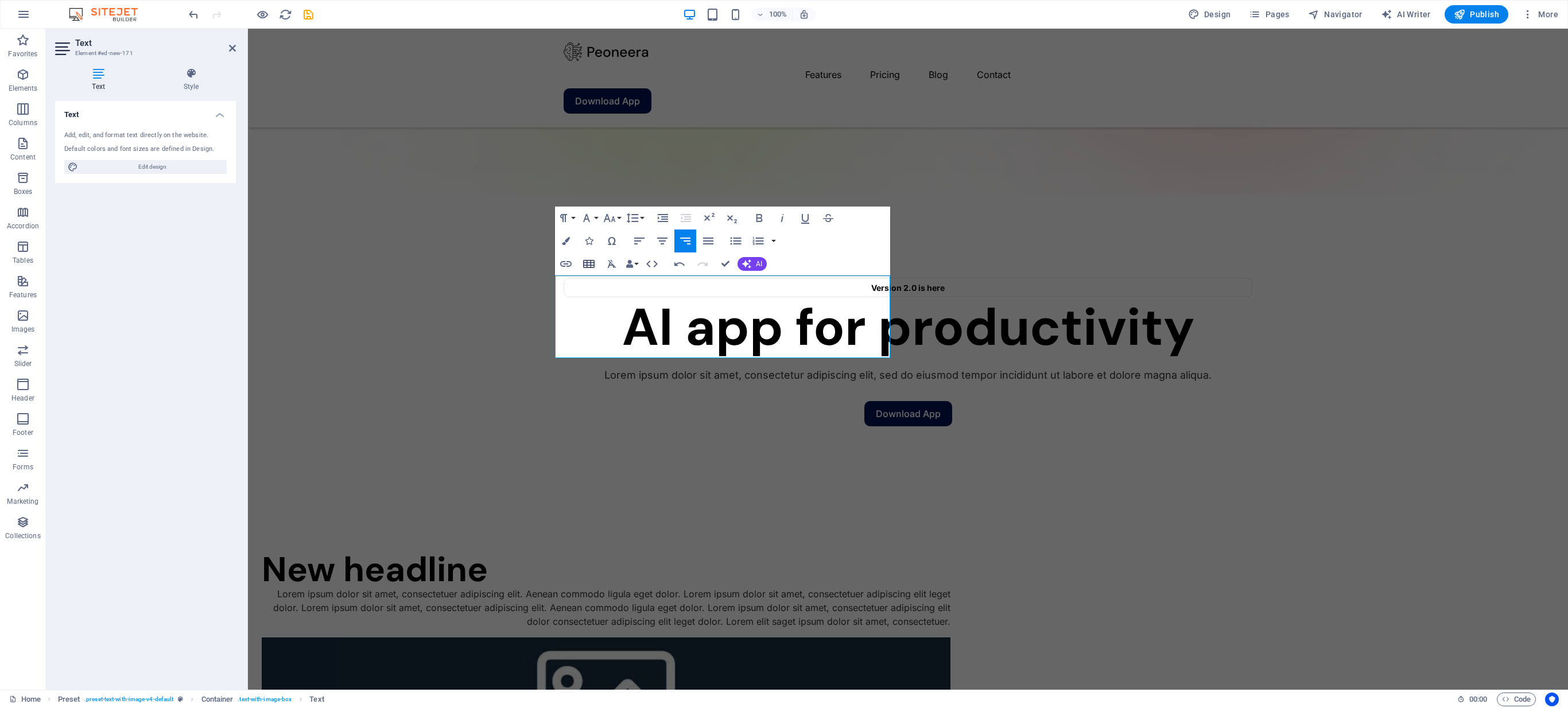 click 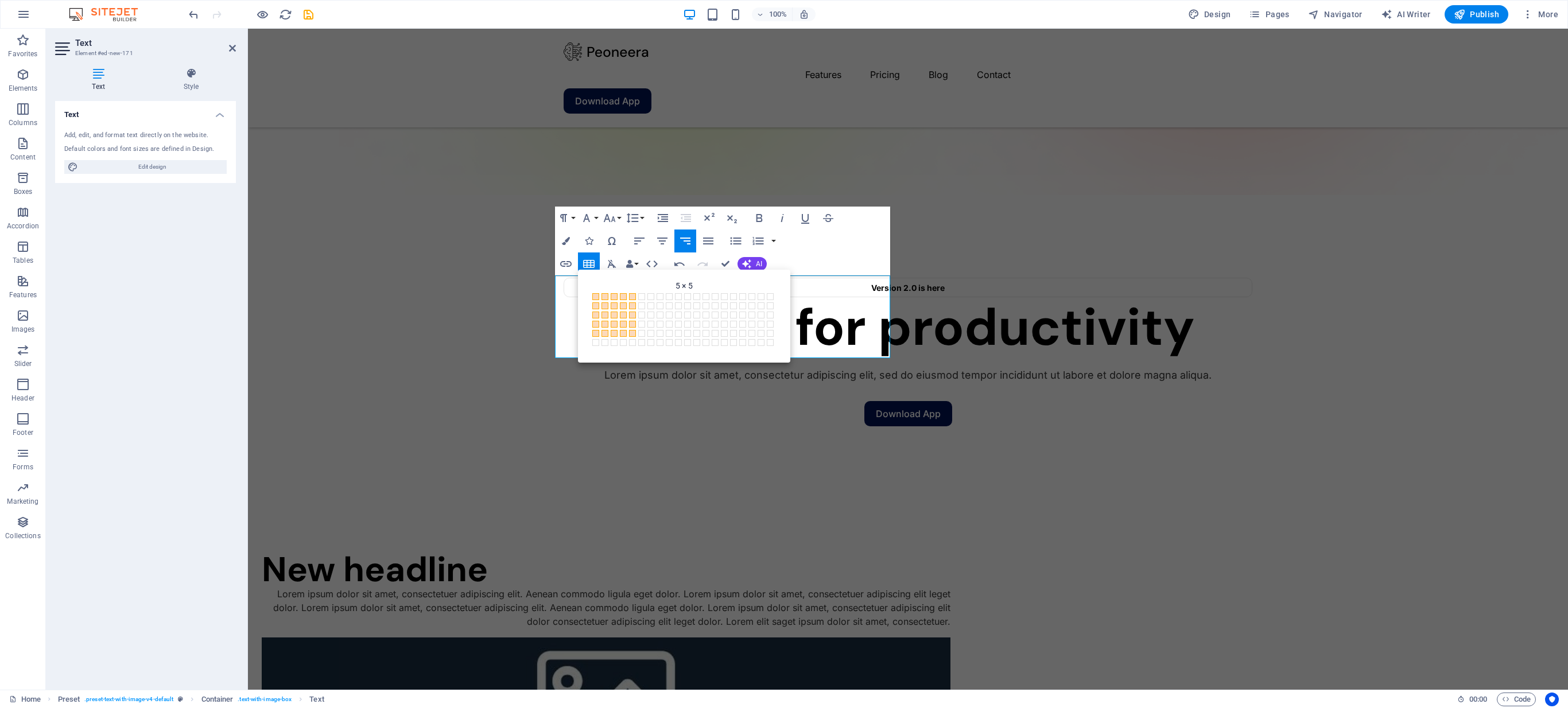 click at bounding box center (632, 333) 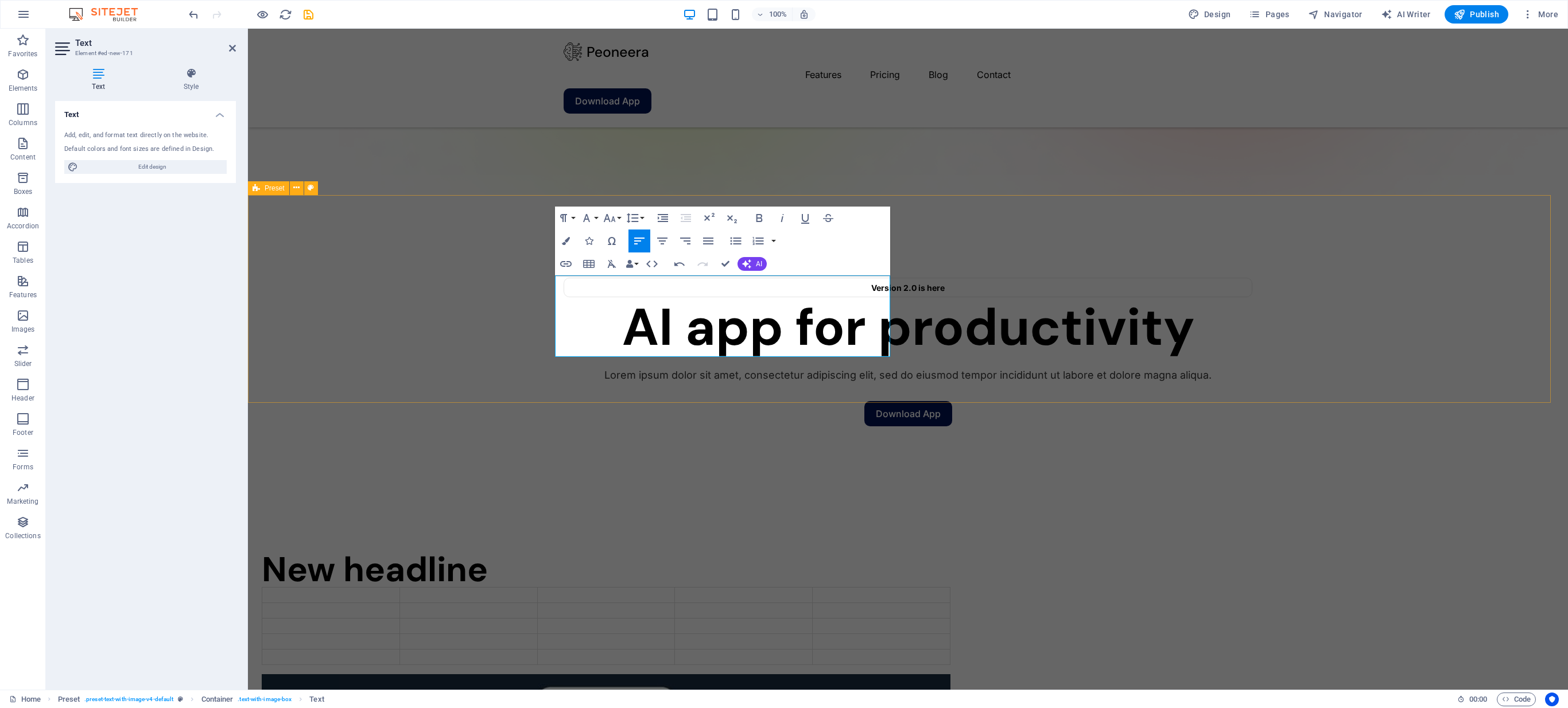 click on "New headline New text element" at bounding box center (908, 678) 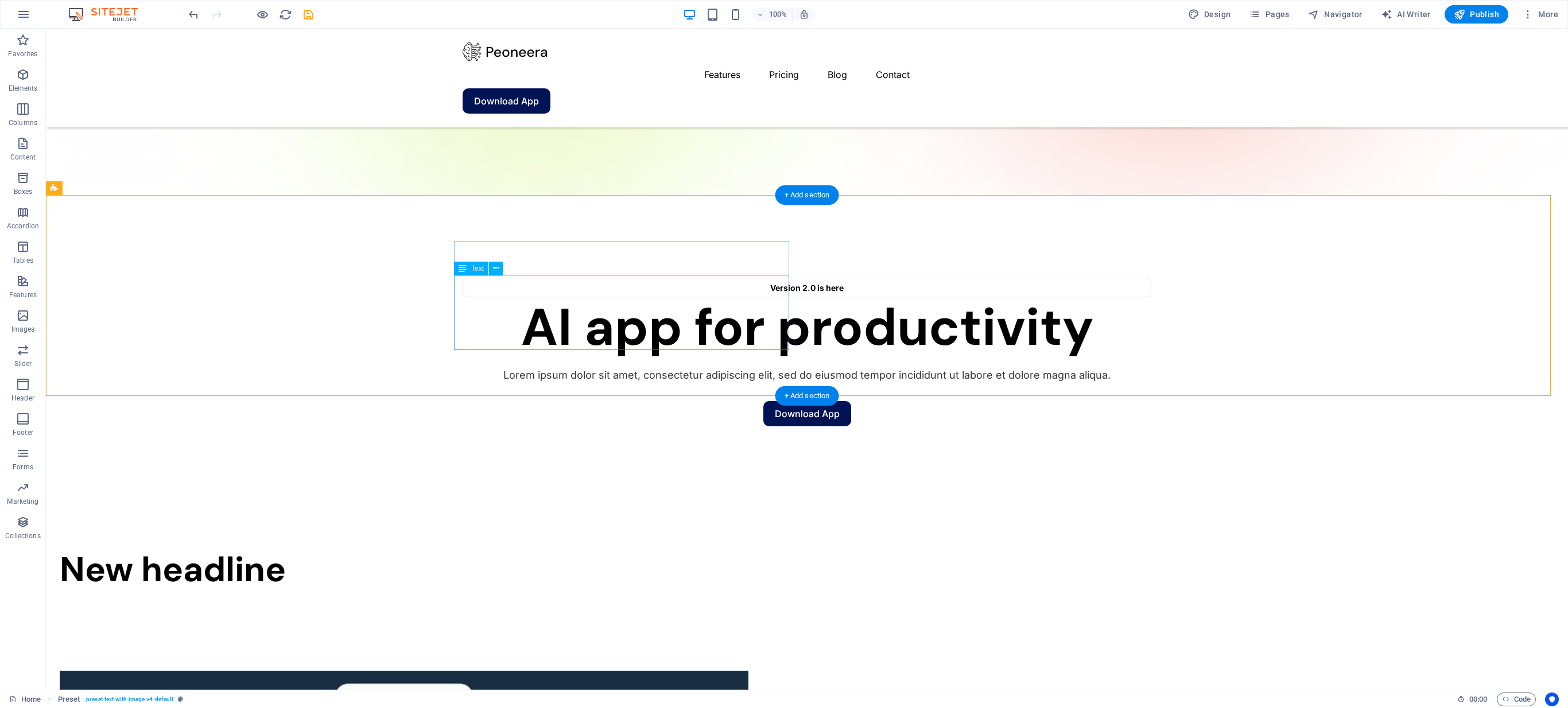 click at bounding box center (404, 624) 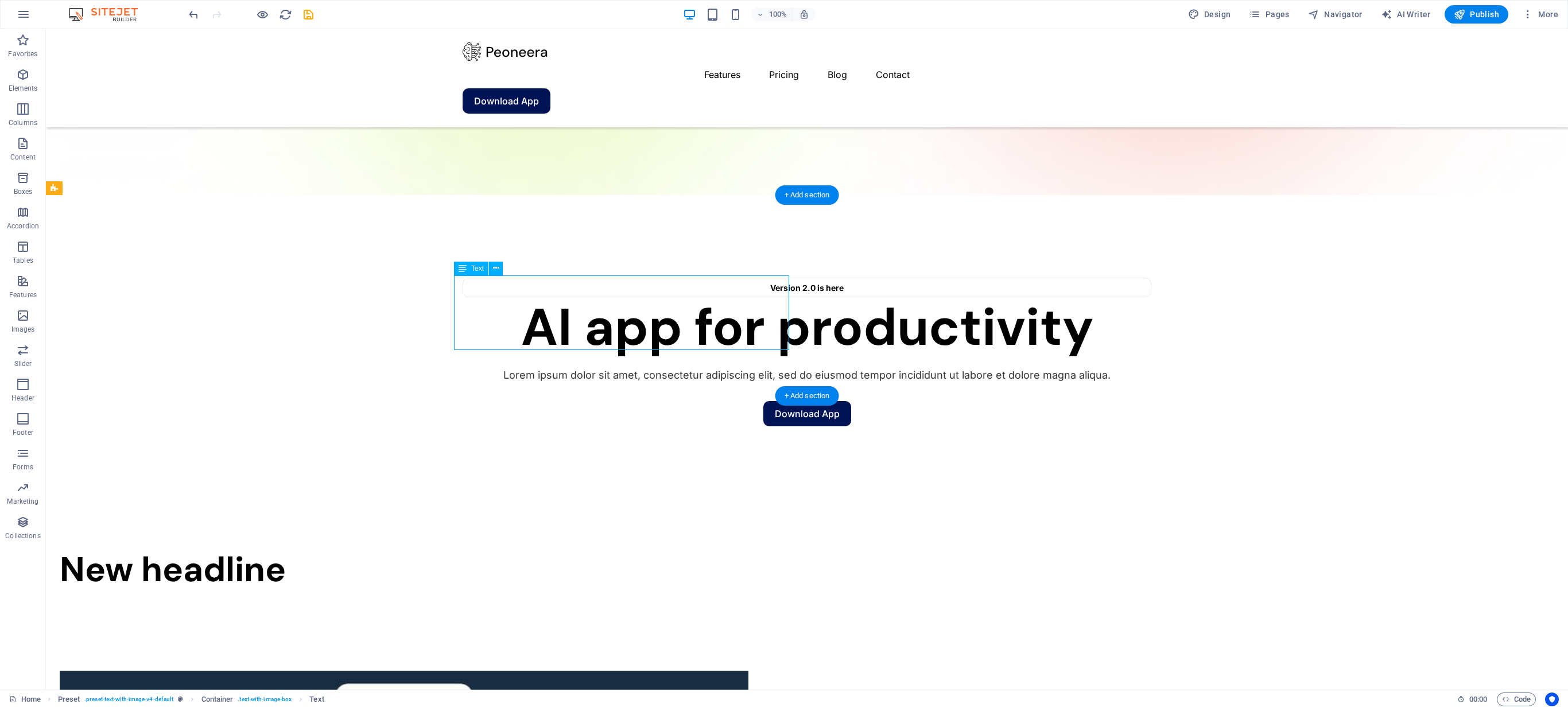 click at bounding box center (404, 624) 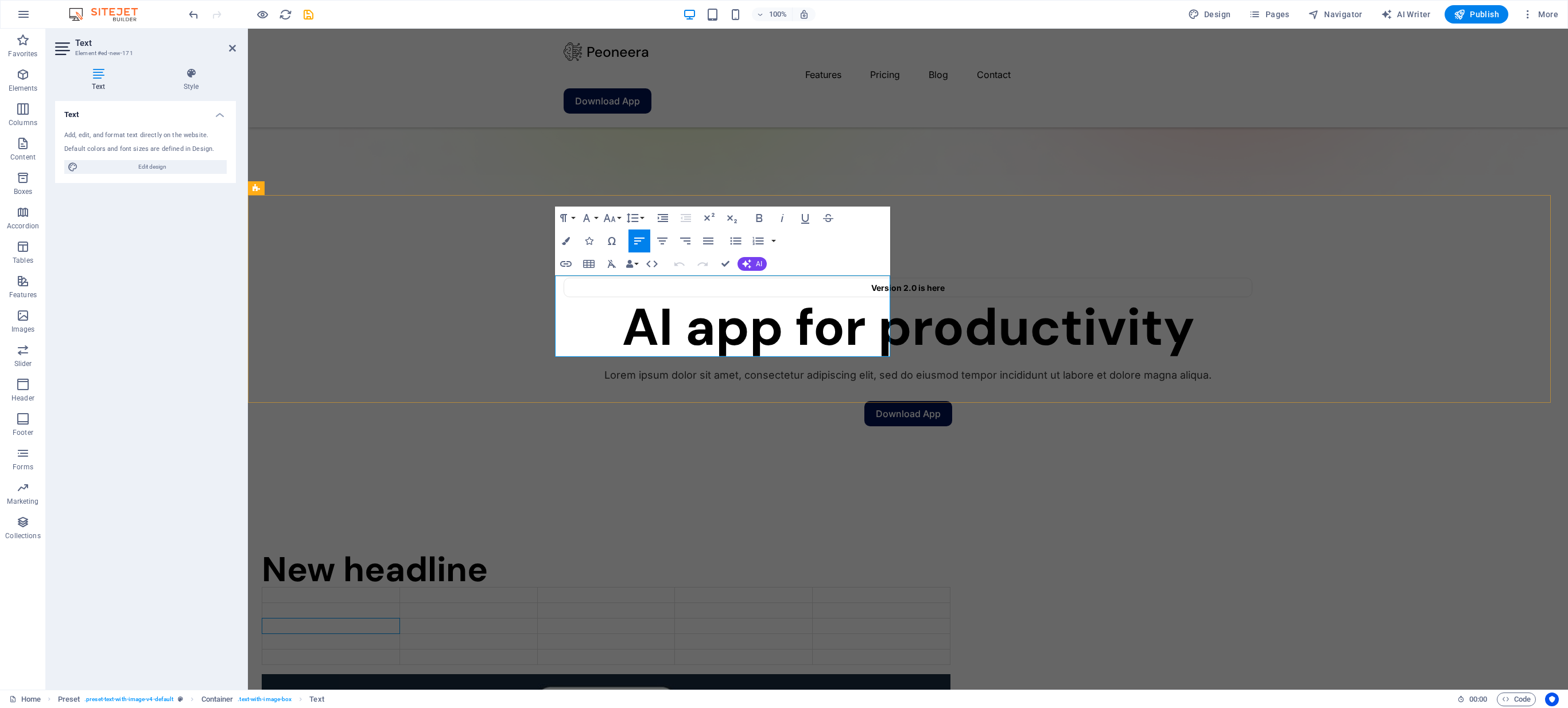 click at bounding box center [331, 626] 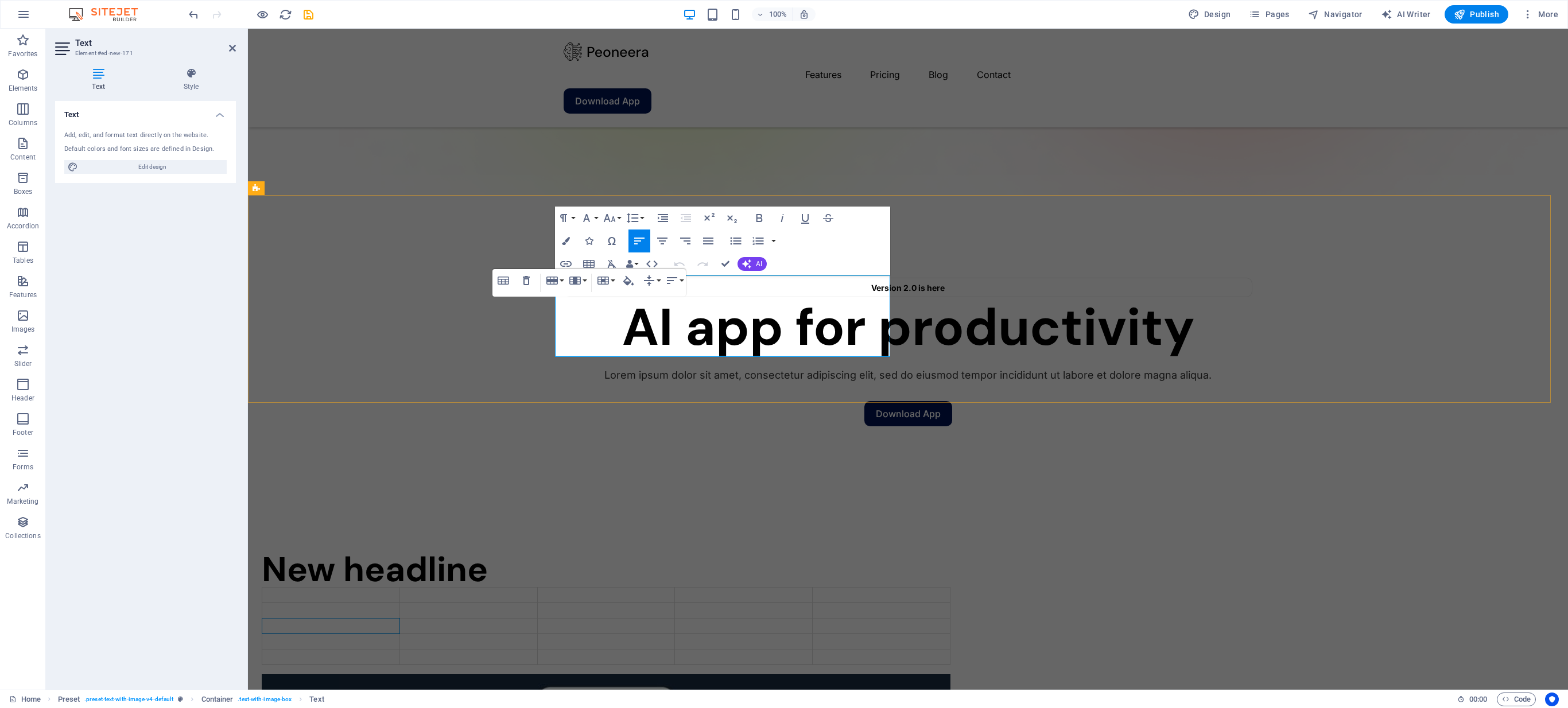 type 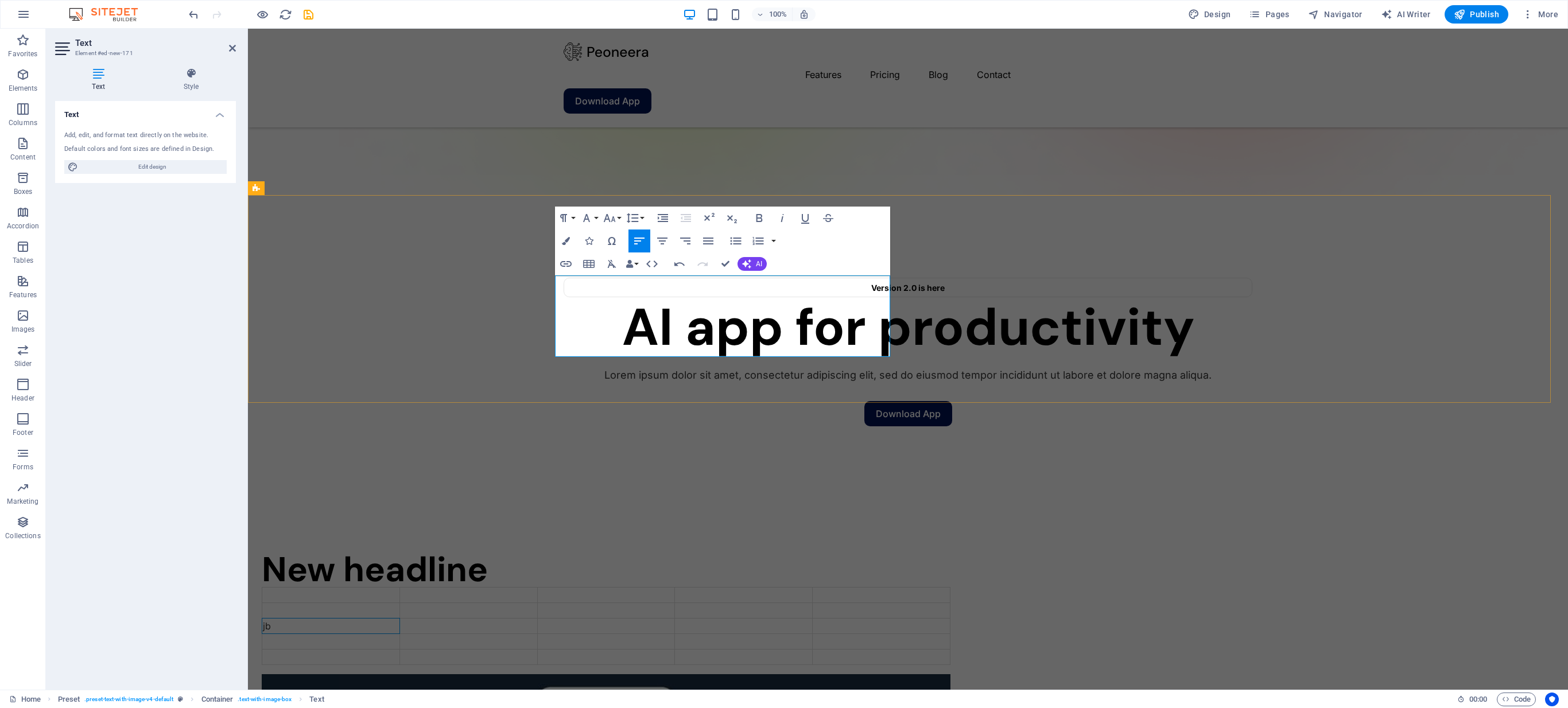 click at bounding box center (606, 610) 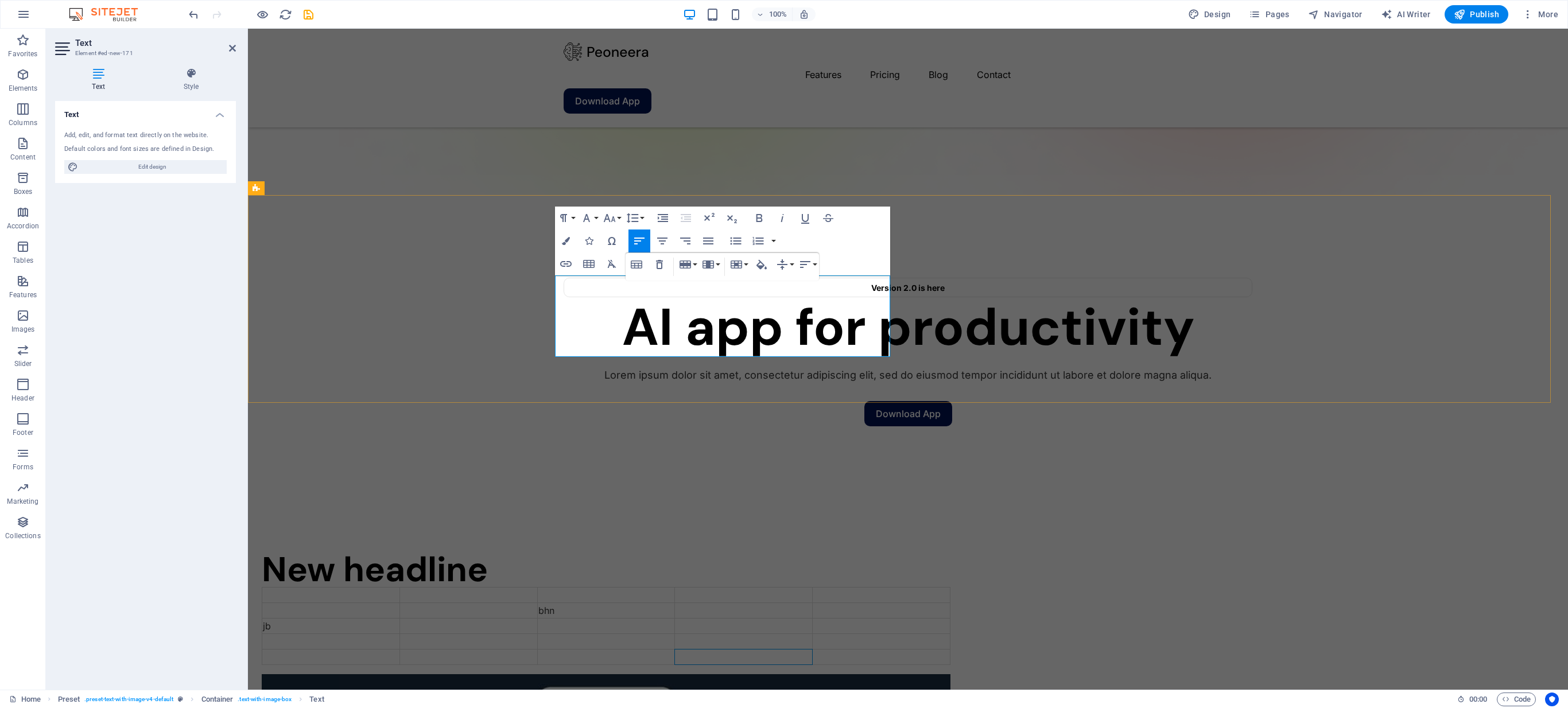 click at bounding box center (744, 657) 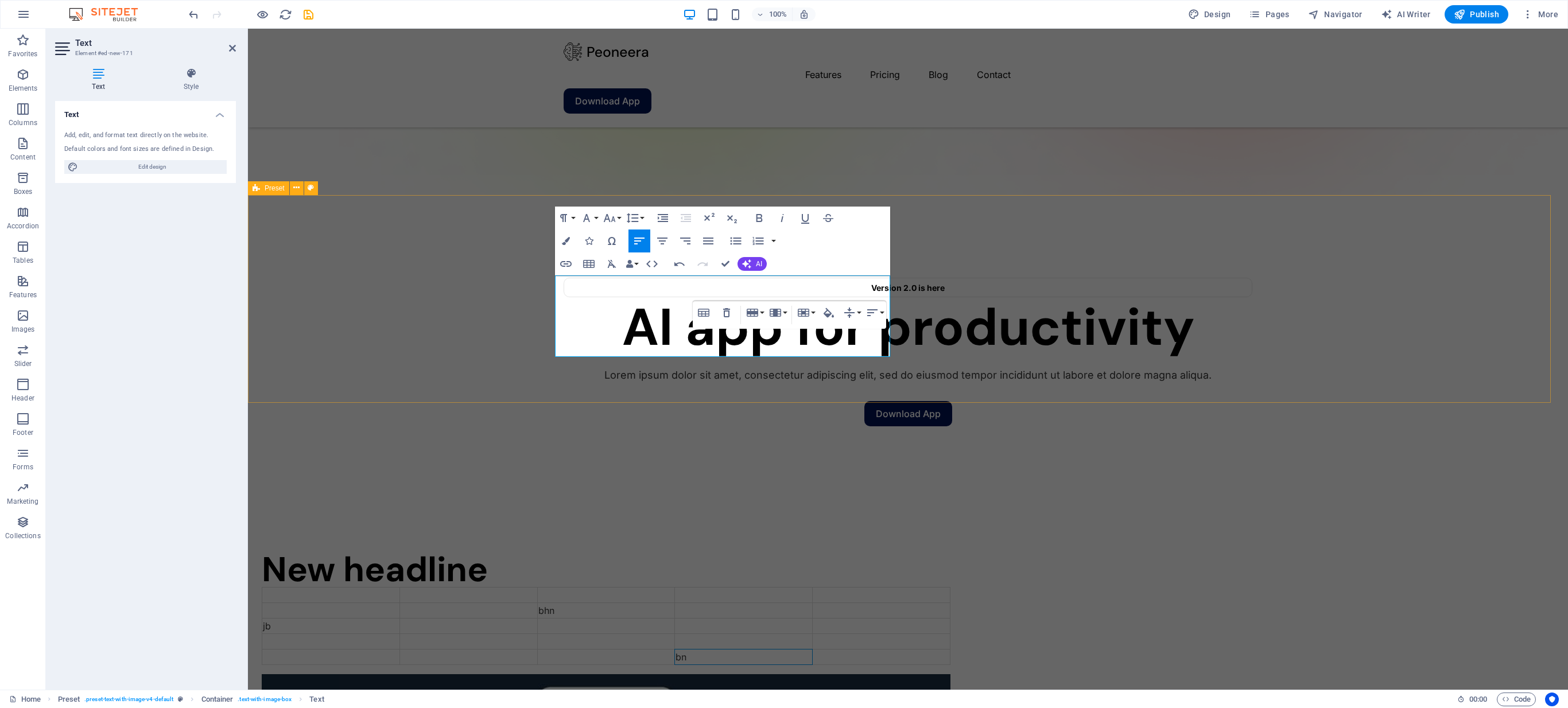 click on "New headline bhn  jb bn  New text element" at bounding box center [908, 678] 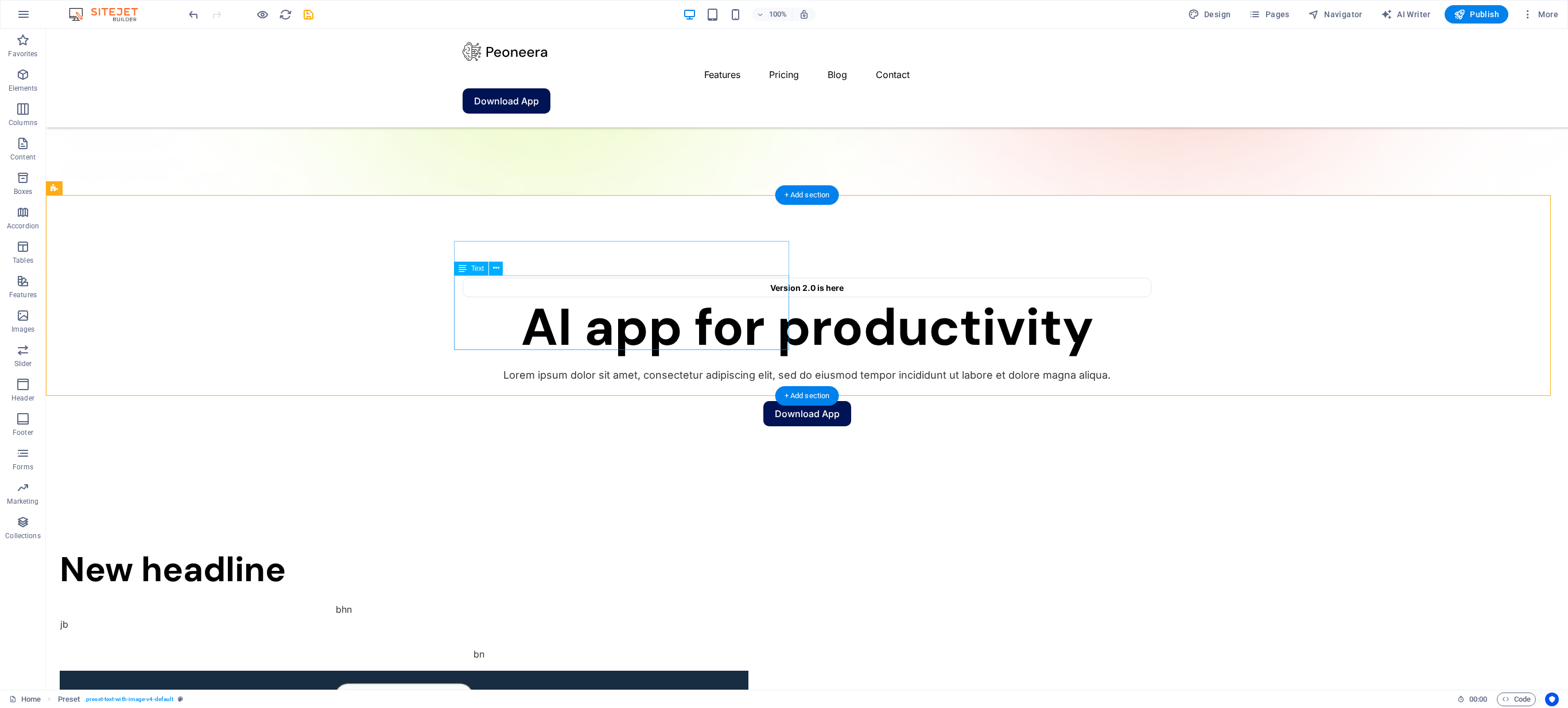 click on "bhn  jb bn" at bounding box center (404, 624) 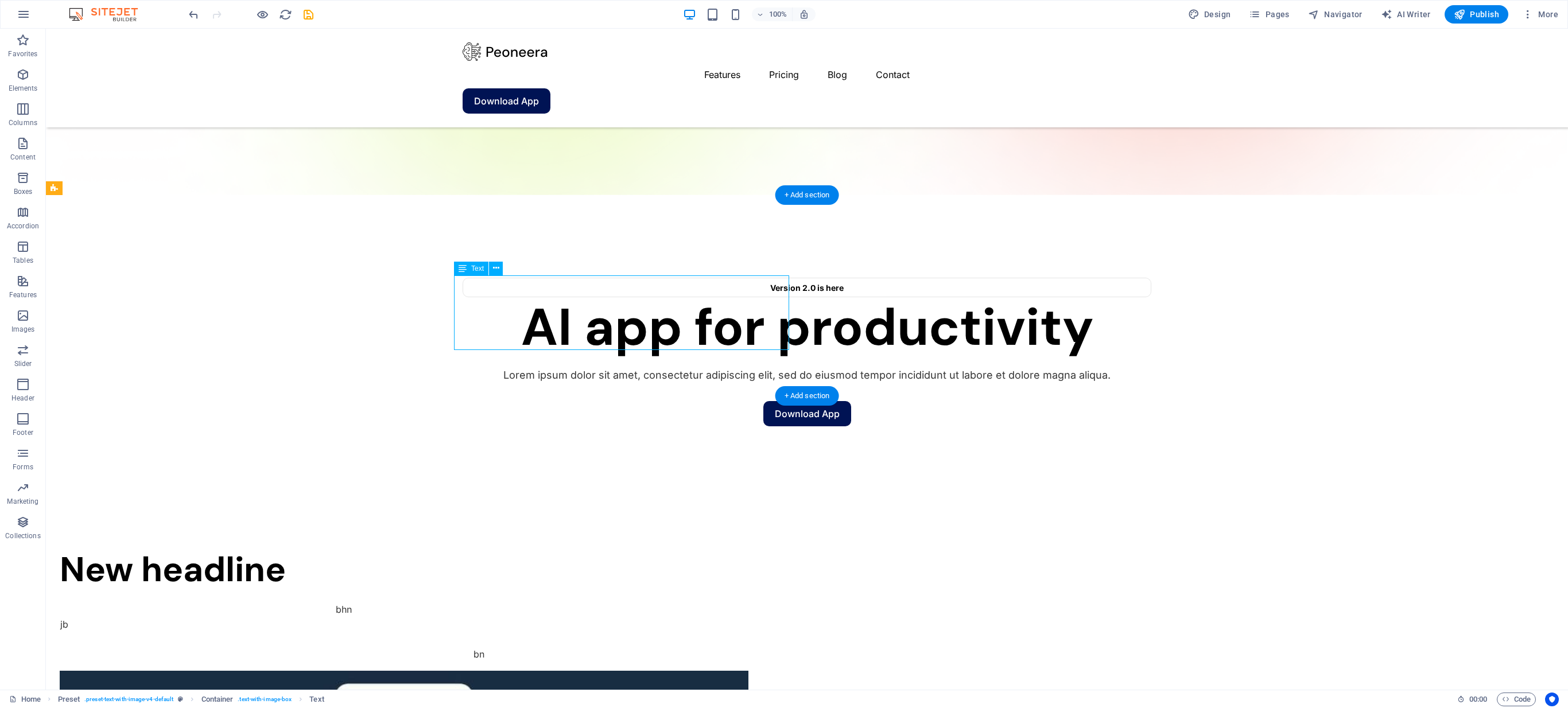 click on "bhn  jb bn" at bounding box center (404, 624) 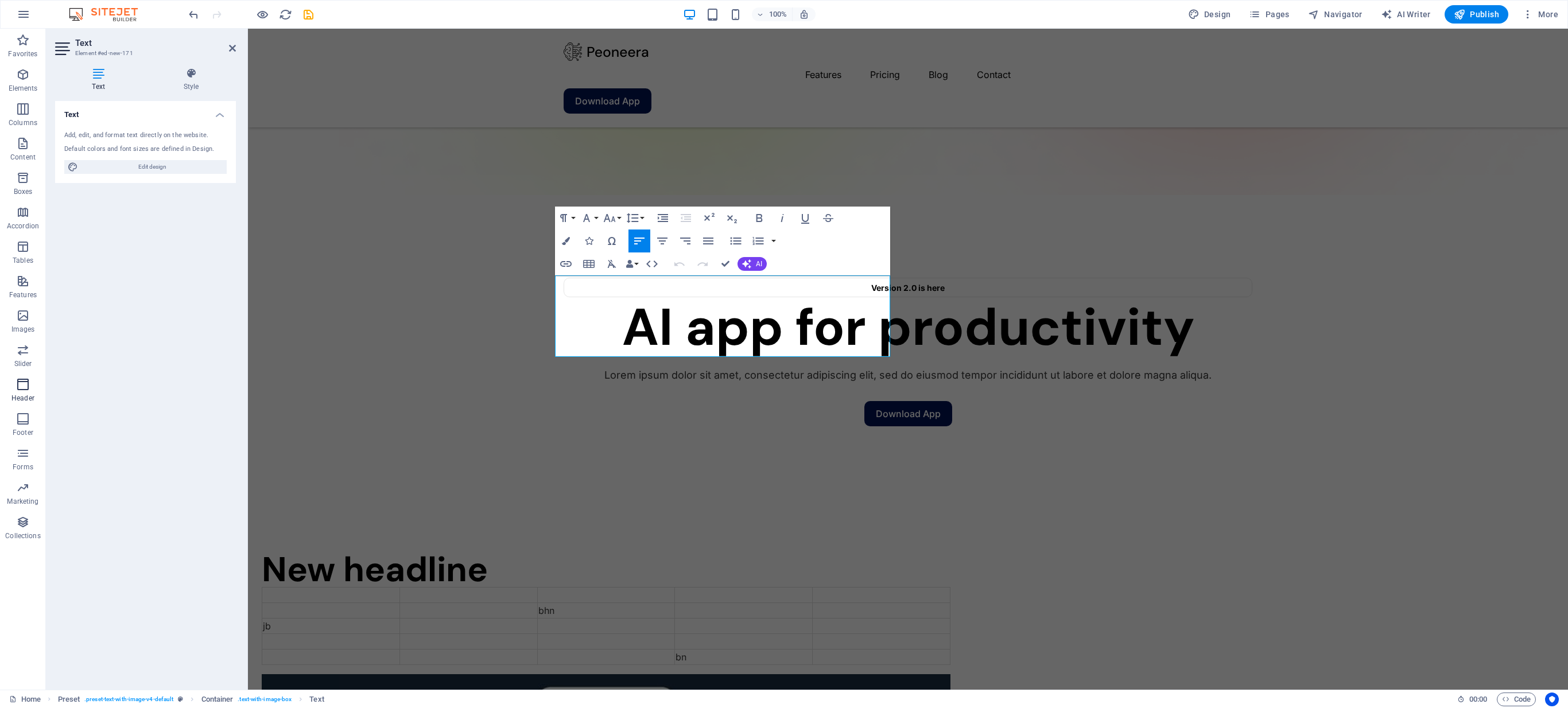 click at bounding box center [23, 384] 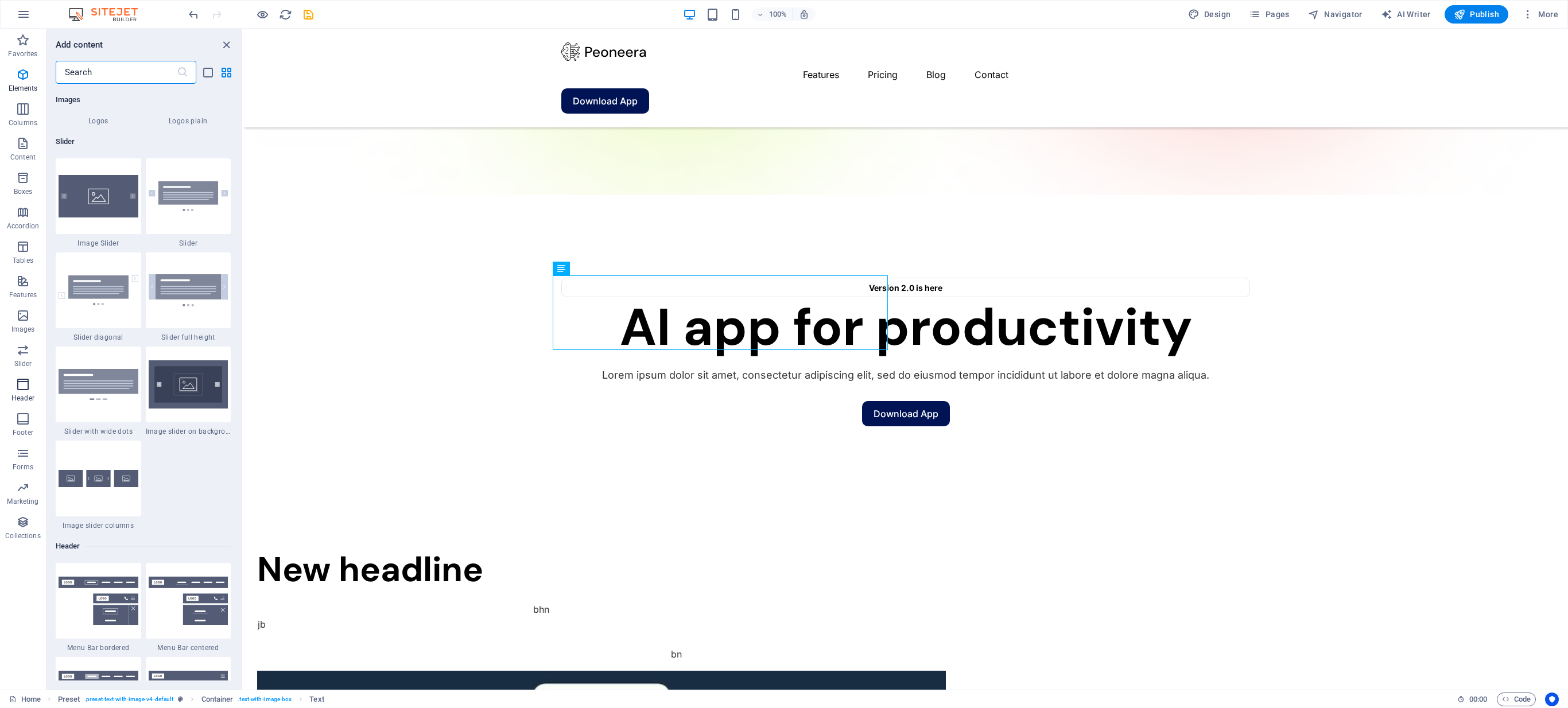 scroll, scrollTop: 6909, scrollLeft: 0, axis: vertical 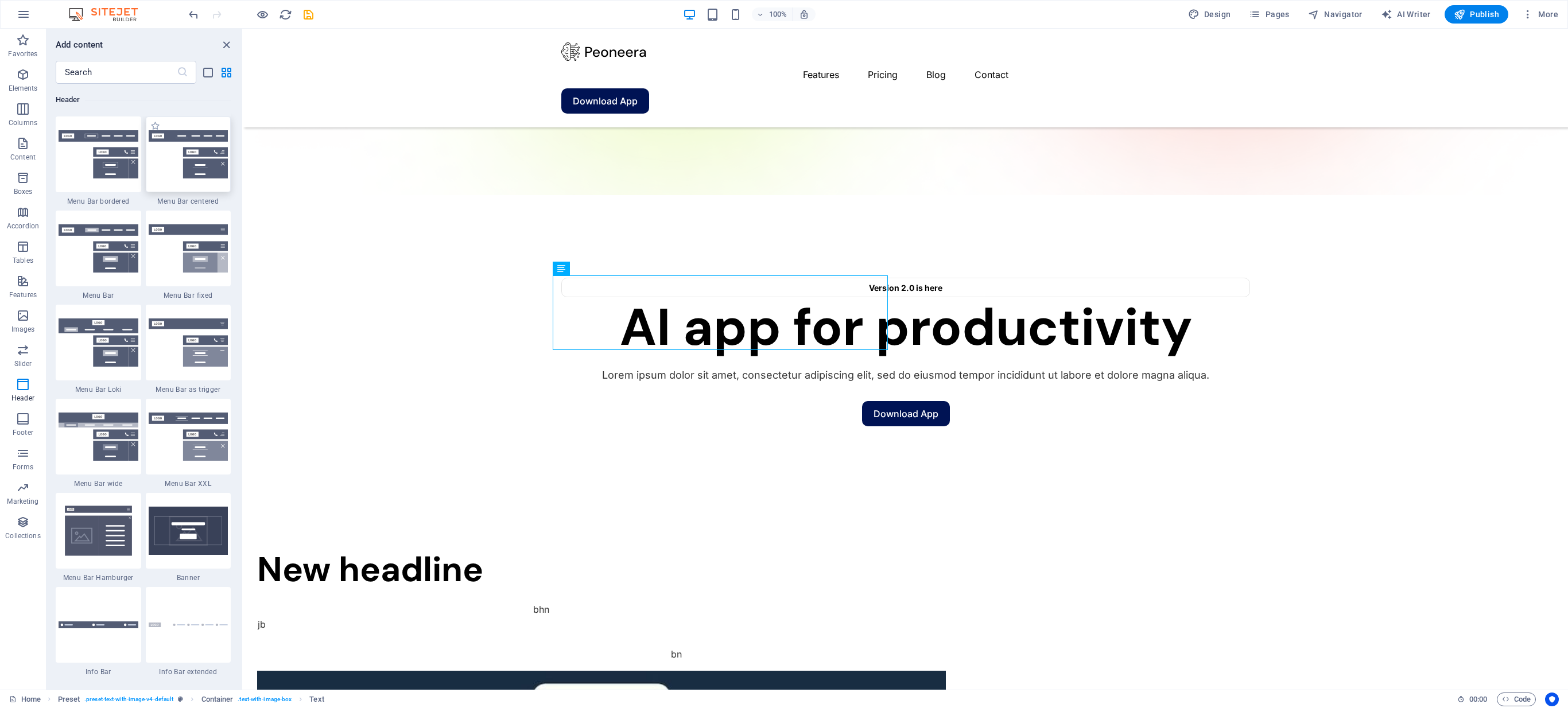 click at bounding box center [188, 154] 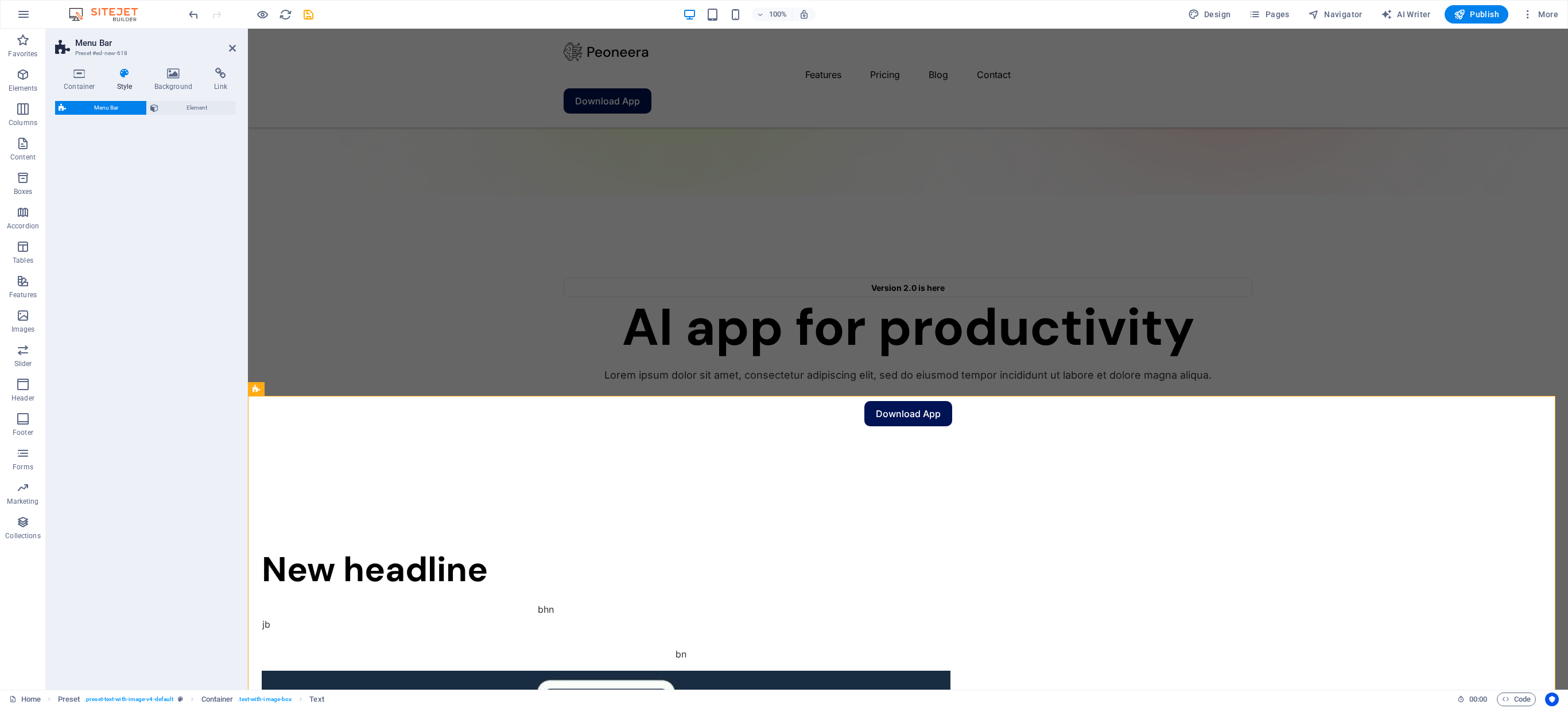 select on "rem" 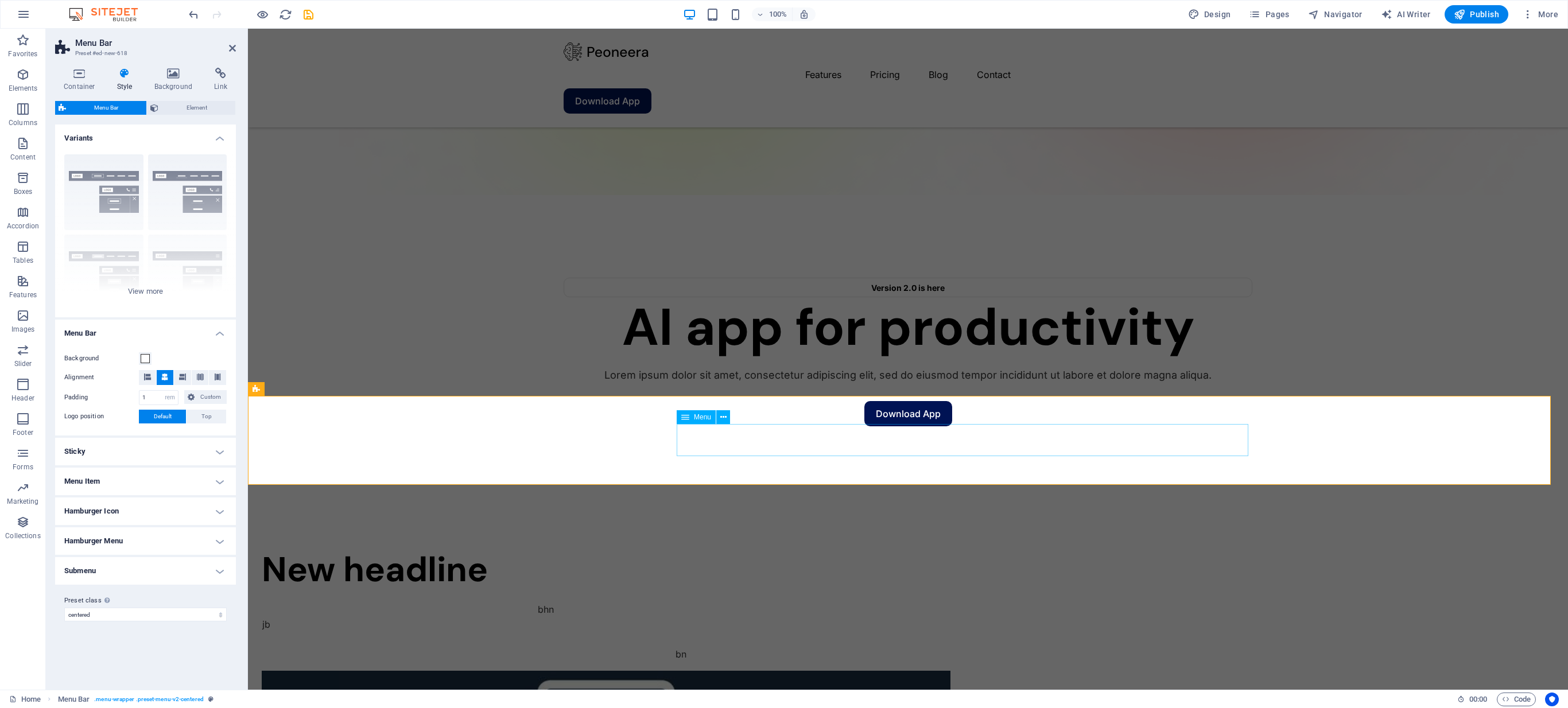 click on "Home About Service Contact" at bounding box center [908, 936] 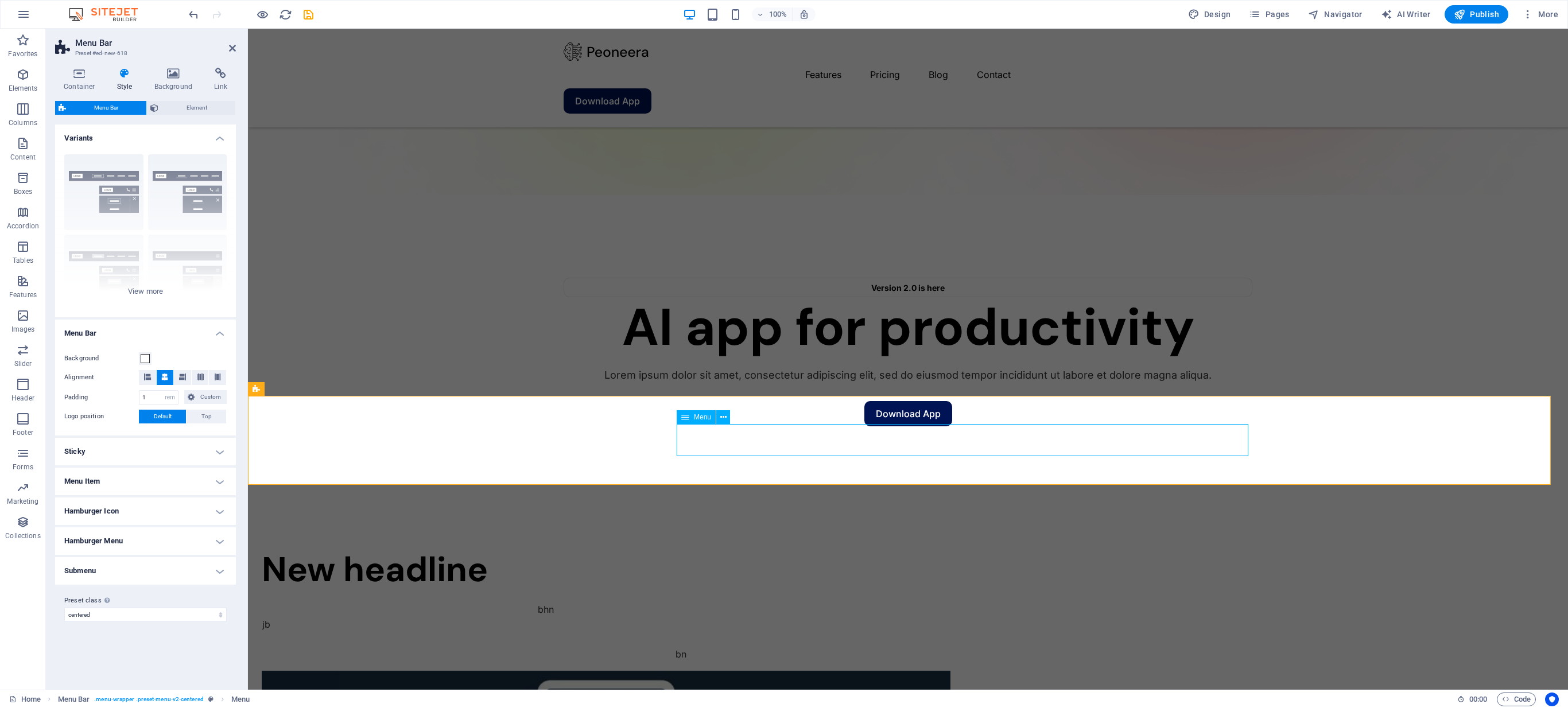 click on "Home About Service Contact" at bounding box center [908, 936] 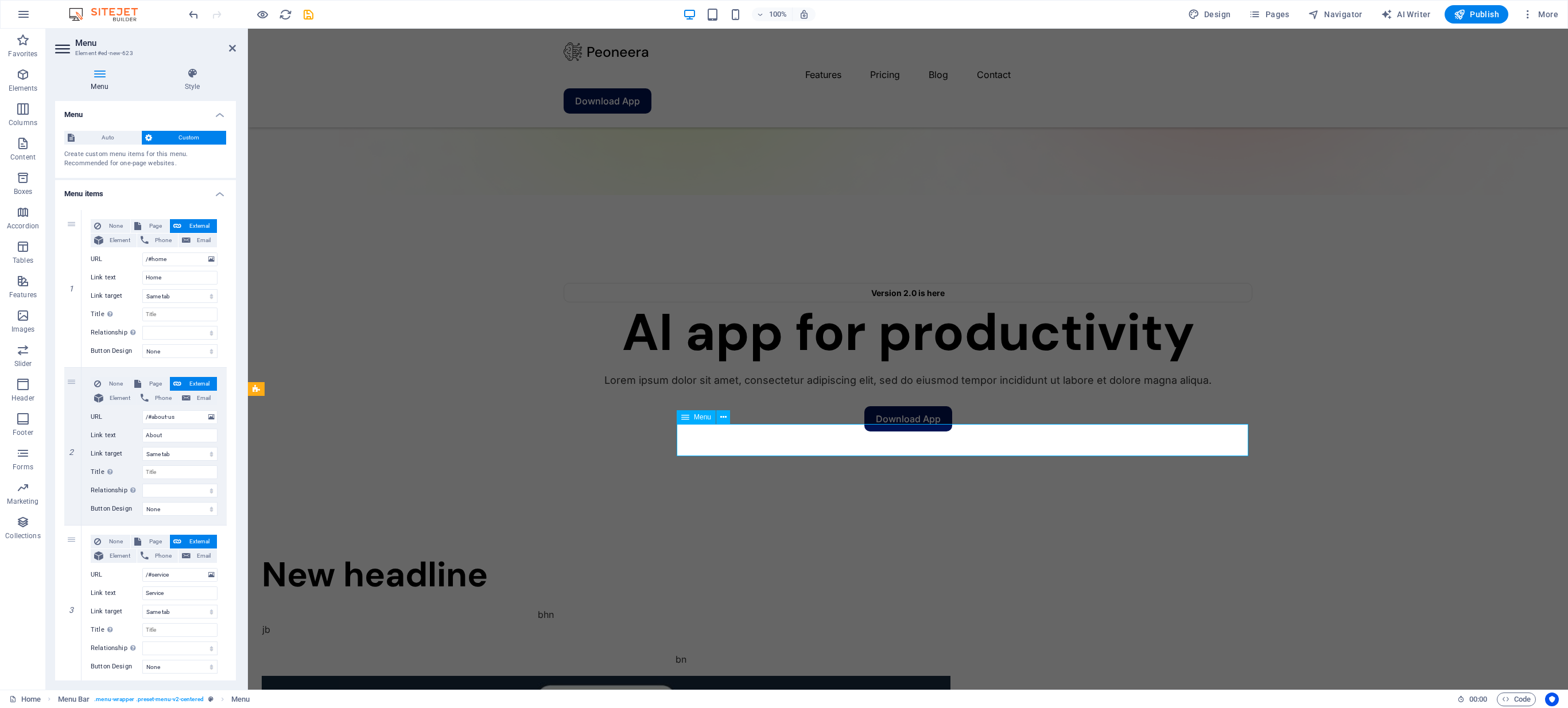 click on "Home About Service Contact" at bounding box center [908, 941] 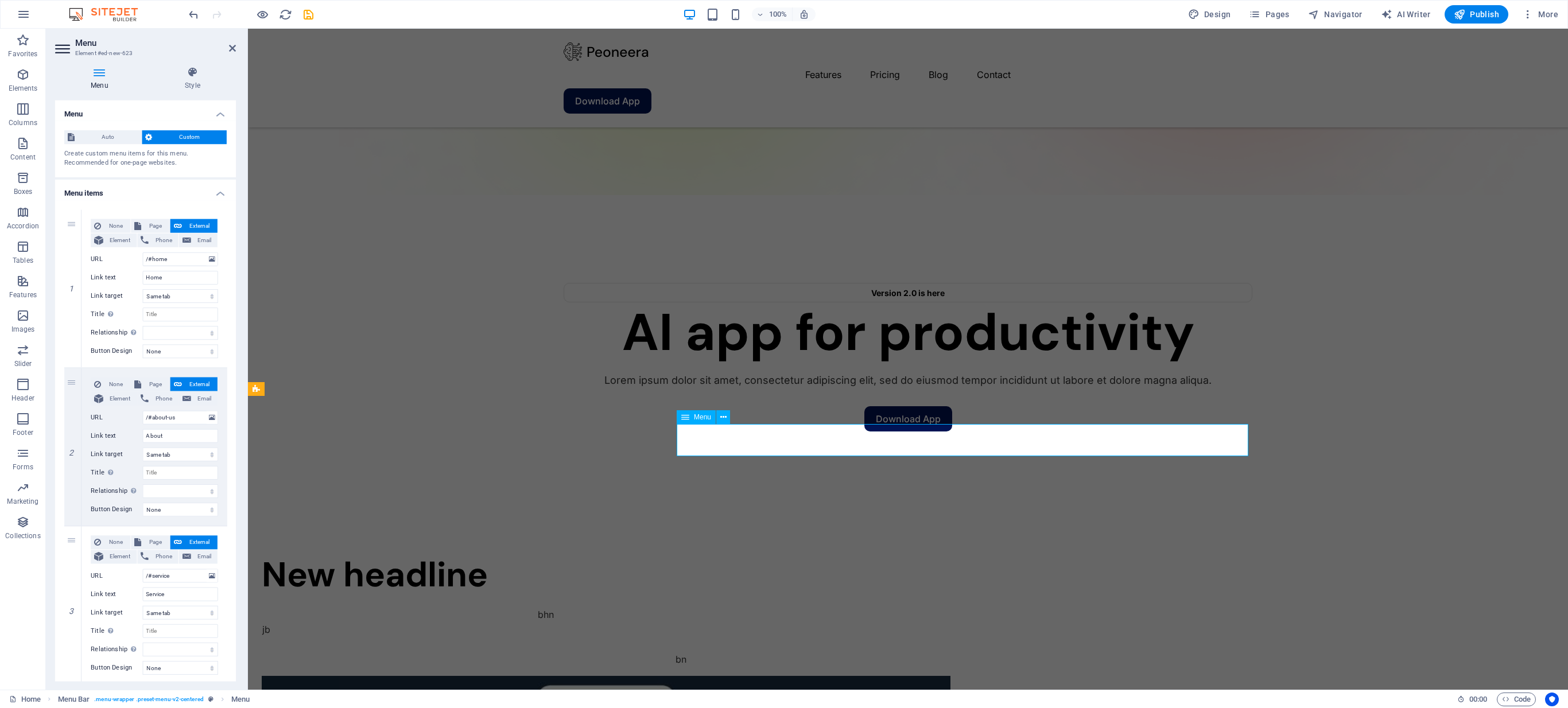 click on "Home About Service Contact" at bounding box center (908, 941) 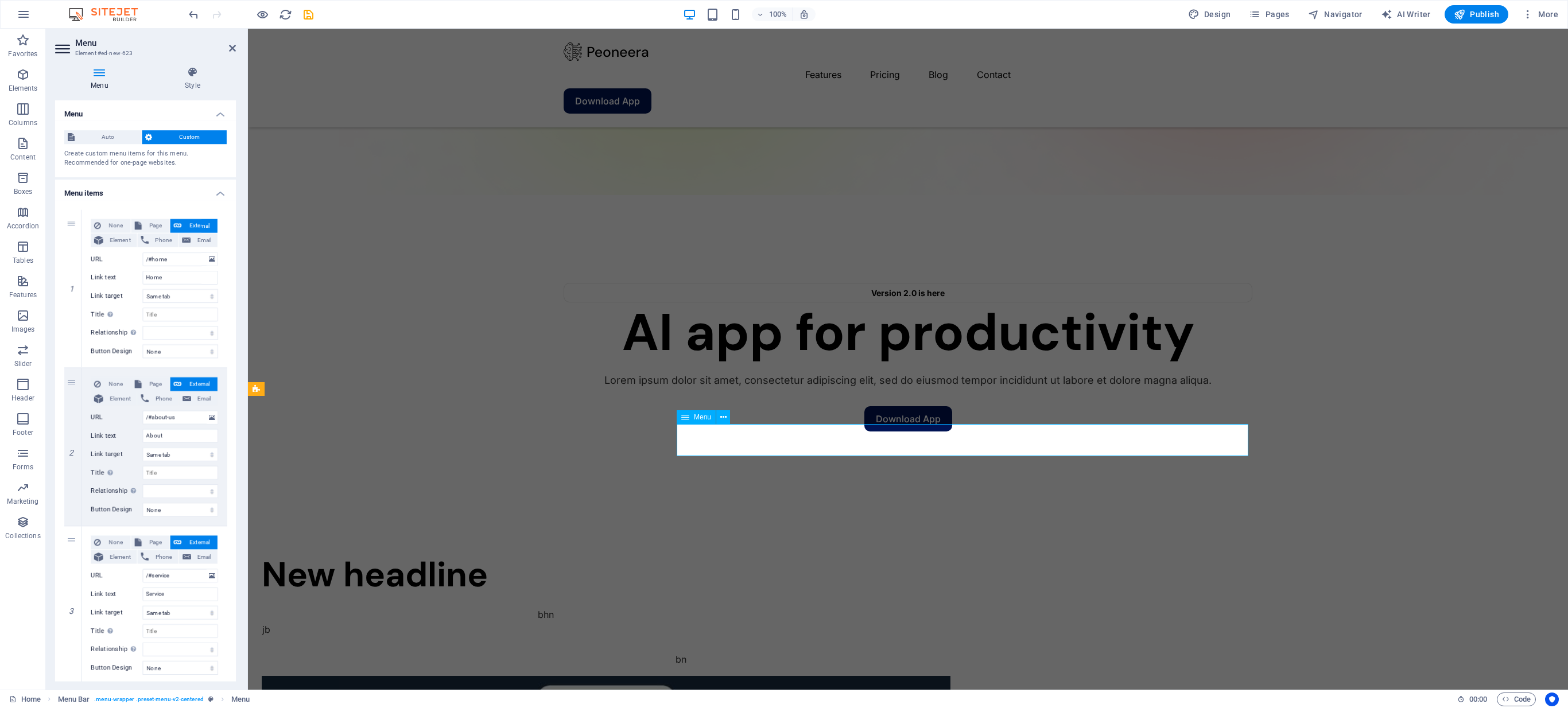 click on "Home About Service Contact" at bounding box center (908, 941) 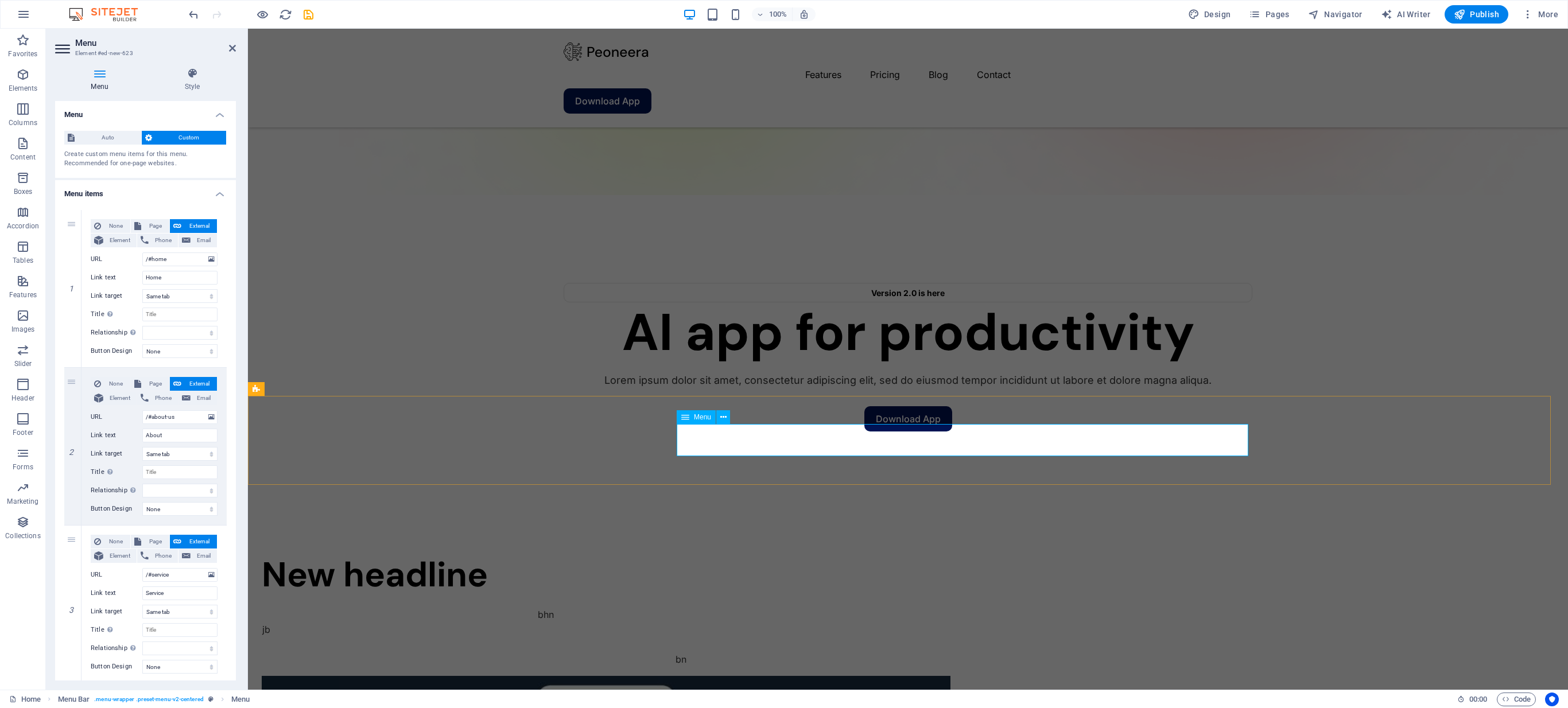 click on "Menu" at bounding box center [703, 417] 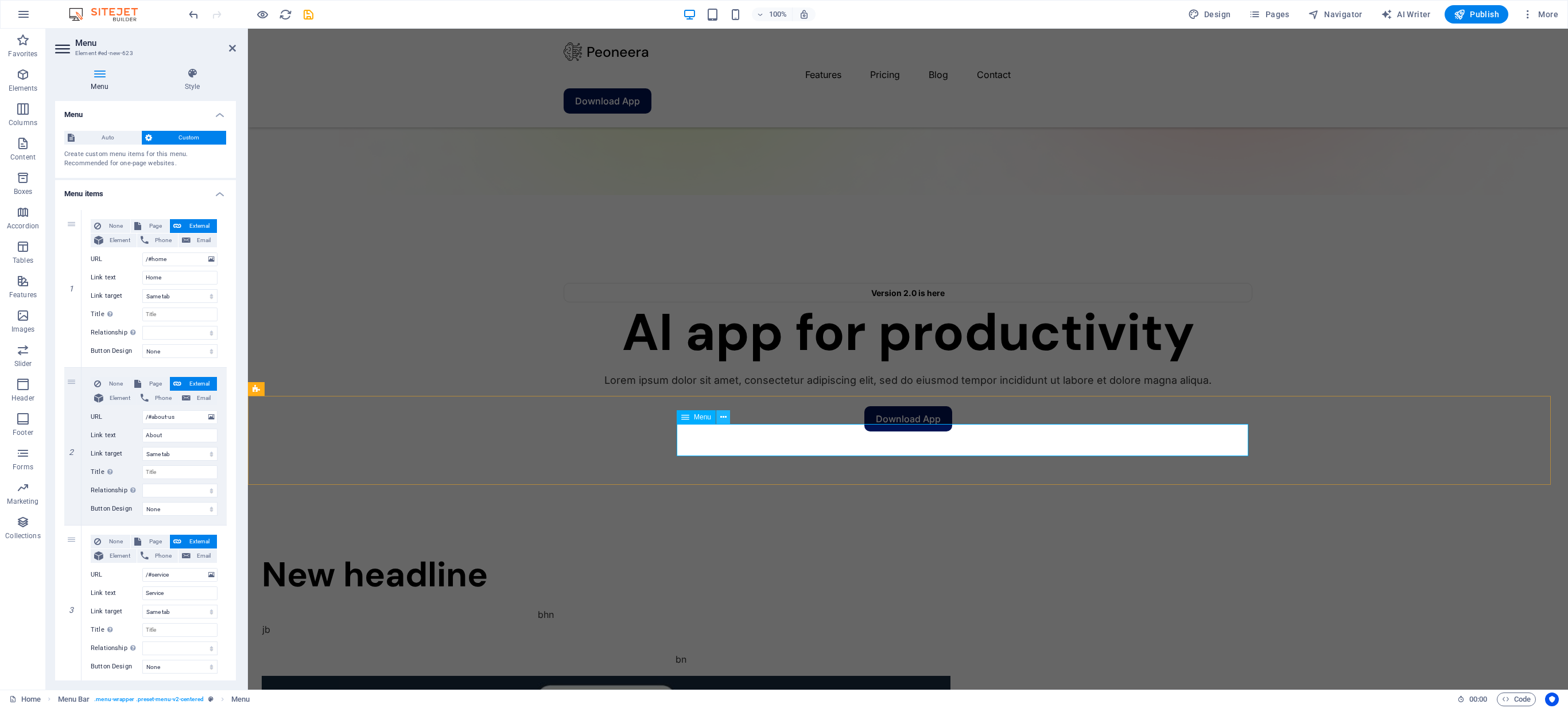 click at bounding box center [723, 417] 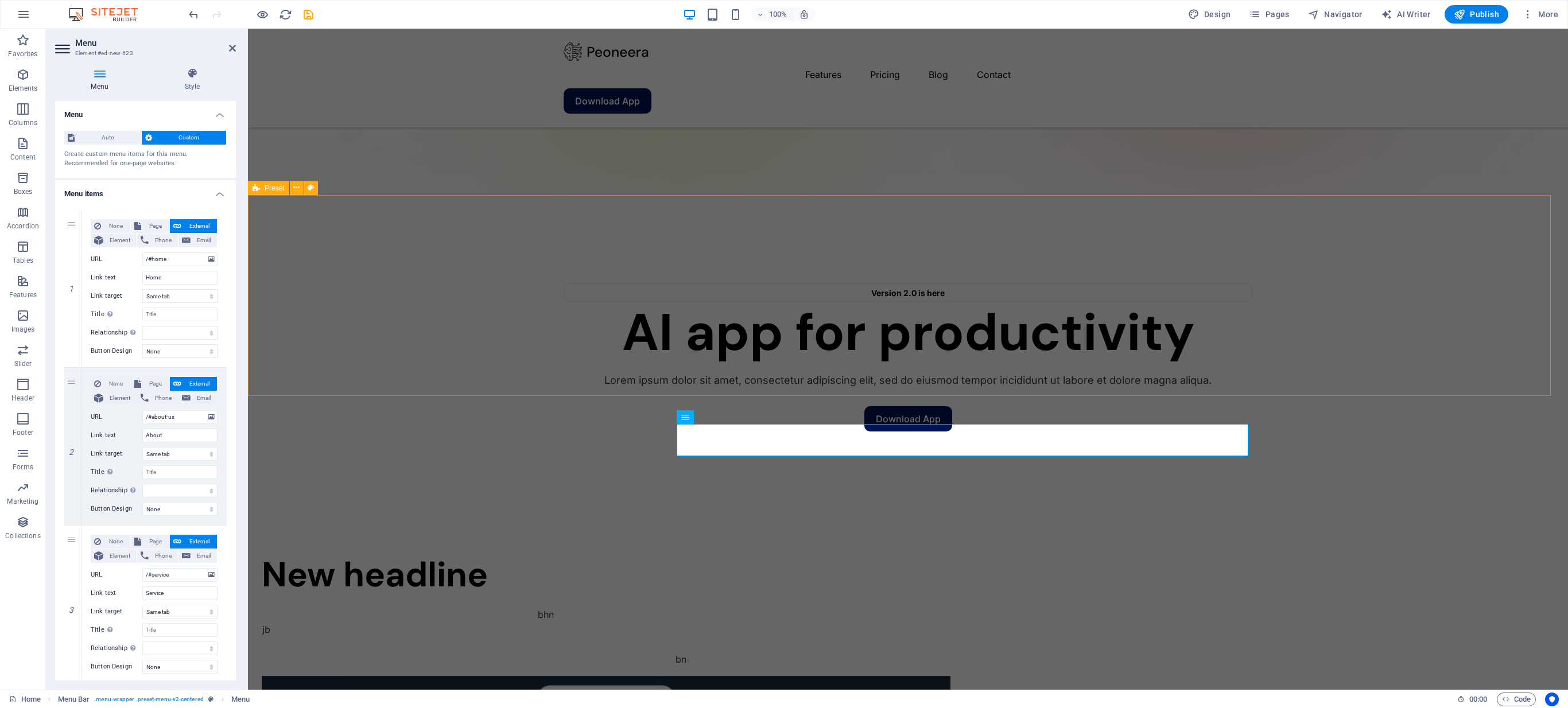click on "New headline bhn  jb bn  New text element" at bounding box center (908, 678) 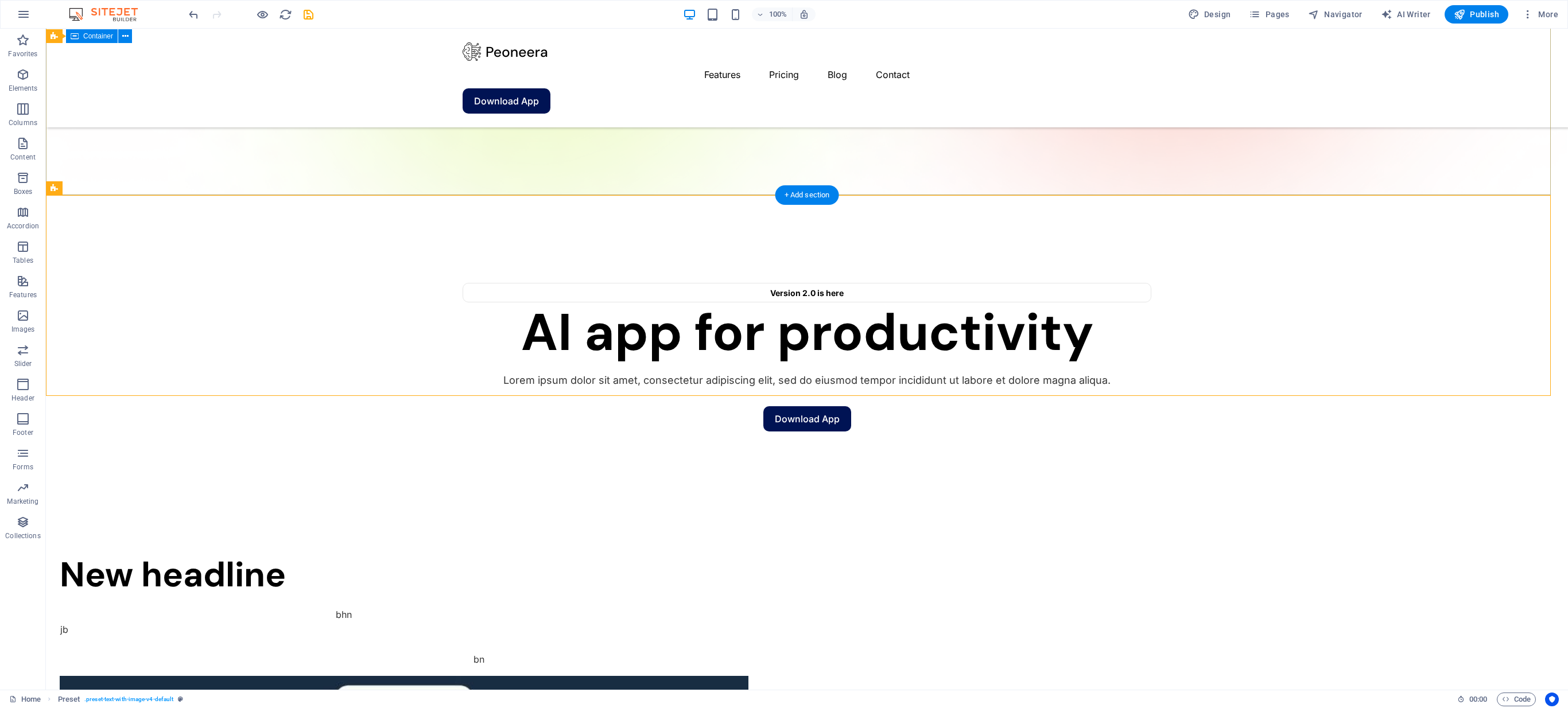click on "Version 2.0 is here AI app for productivity Lorem ipsum dolor sit amet, consectetur adipiscing elit, sed do eiusmod tempor incididunt ut labore et dolore magna aliqua. Download App" at bounding box center [807, 353] 